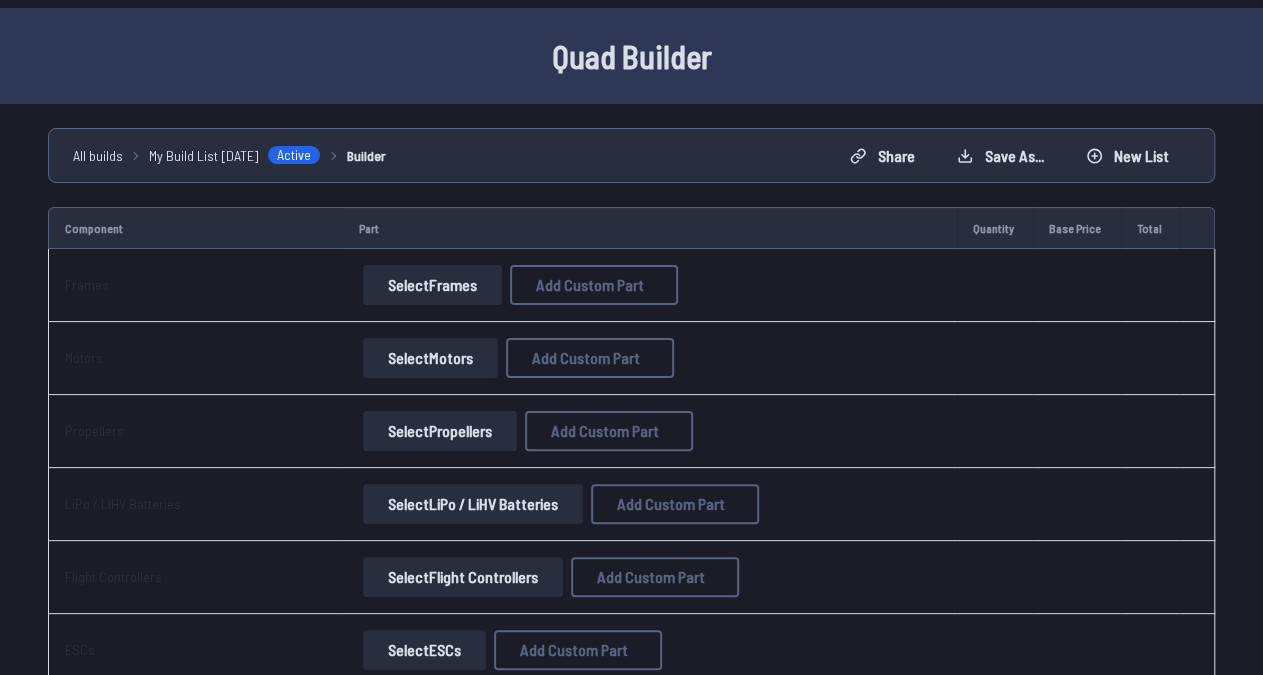 scroll, scrollTop: 69, scrollLeft: 0, axis: vertical 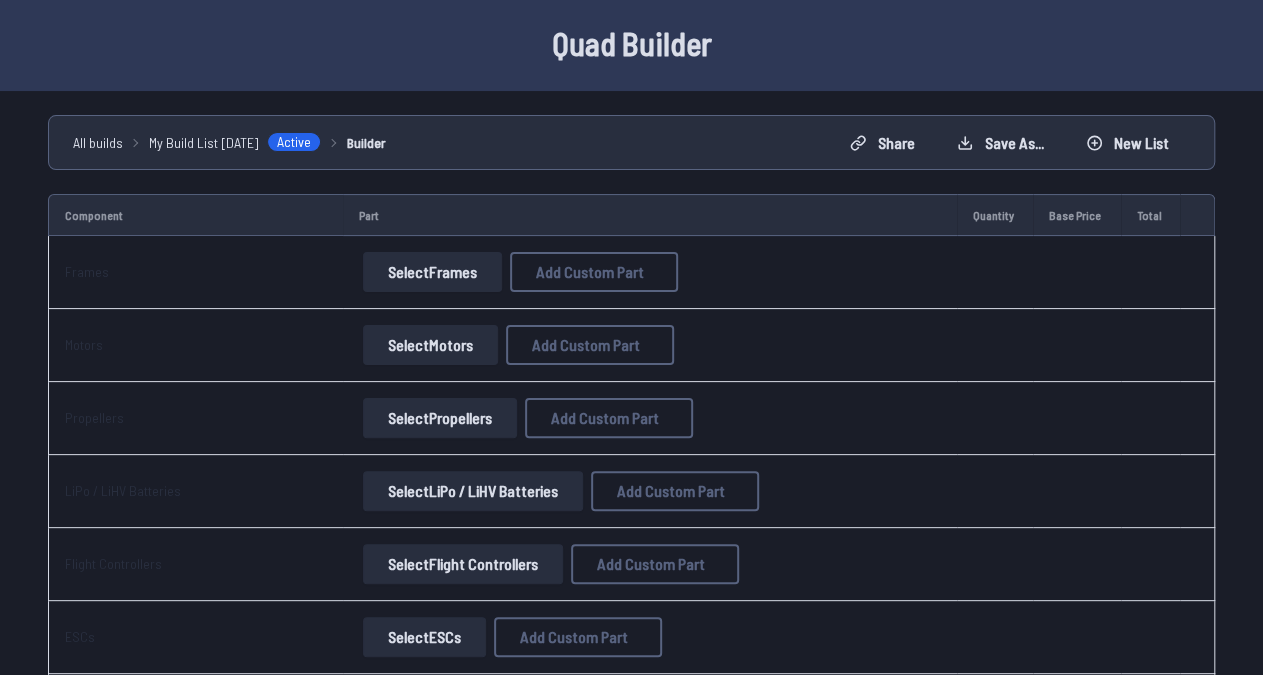 click on "Select  Frames" at bounding box center (432, 272) 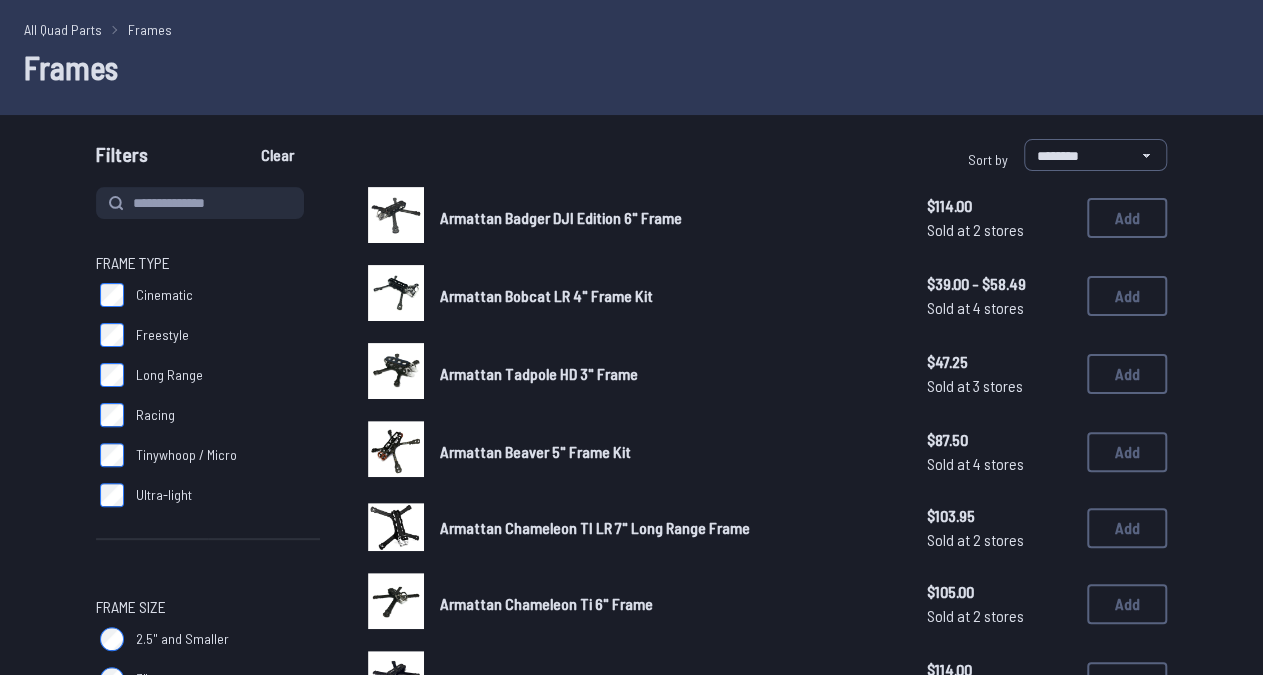 scroll, scrollTop: 0, scrollLeft: 0, axis: both 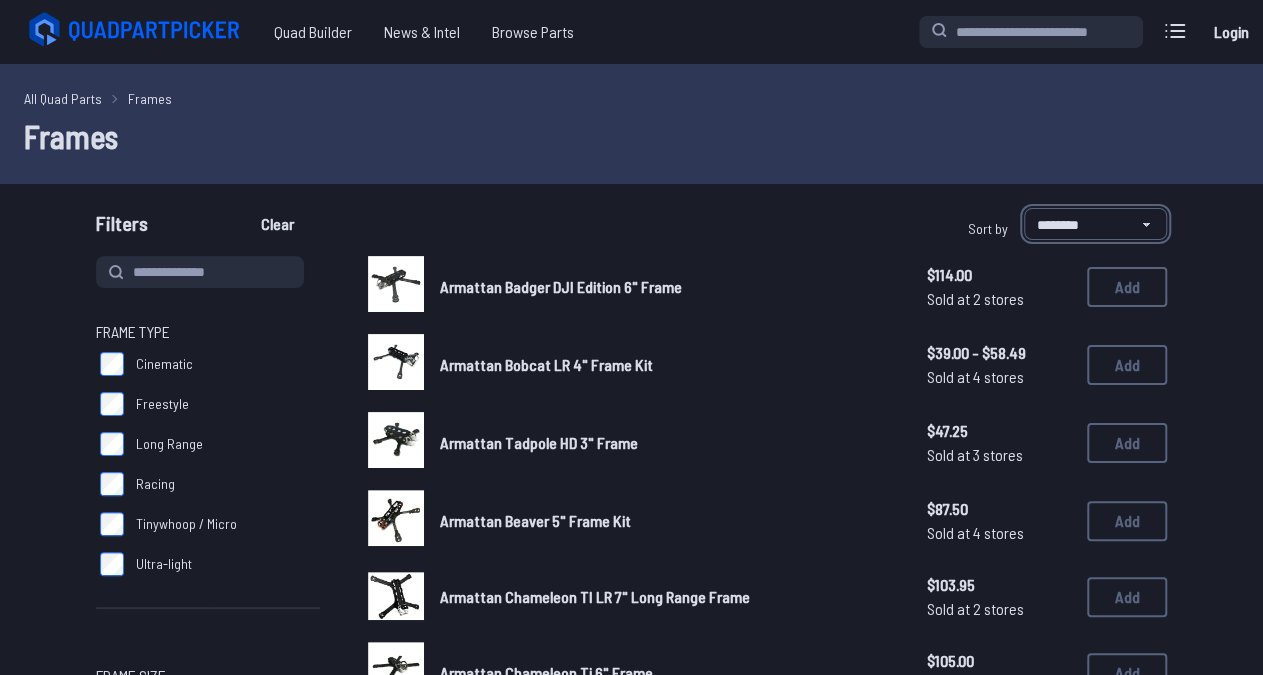 click on "**********" at bounding box center (1095, 224) 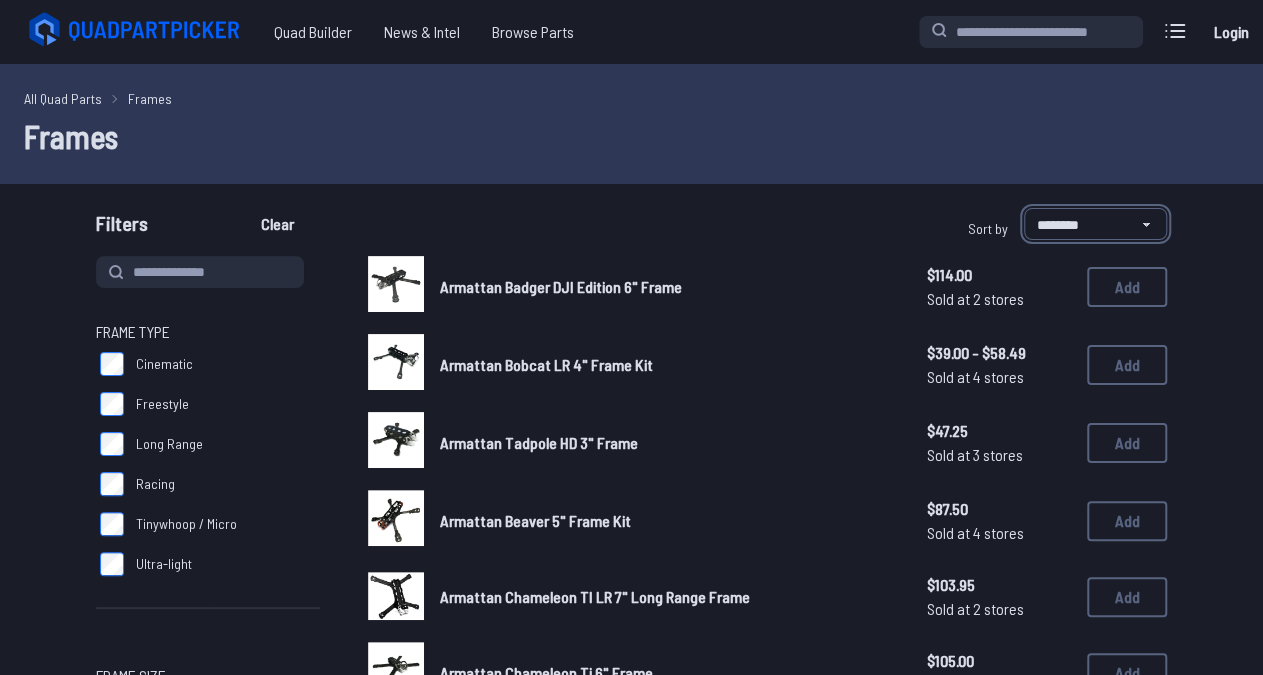 select on "*********" 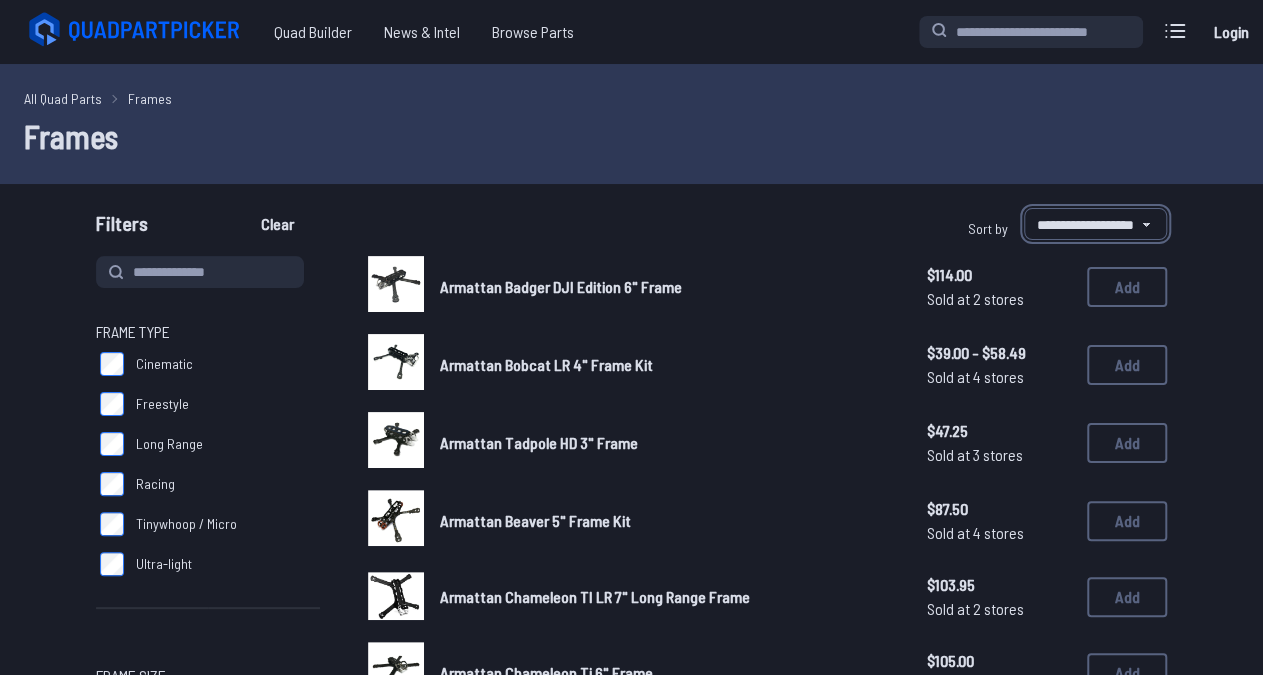 click on "**********" at bounding box center [0, 0] 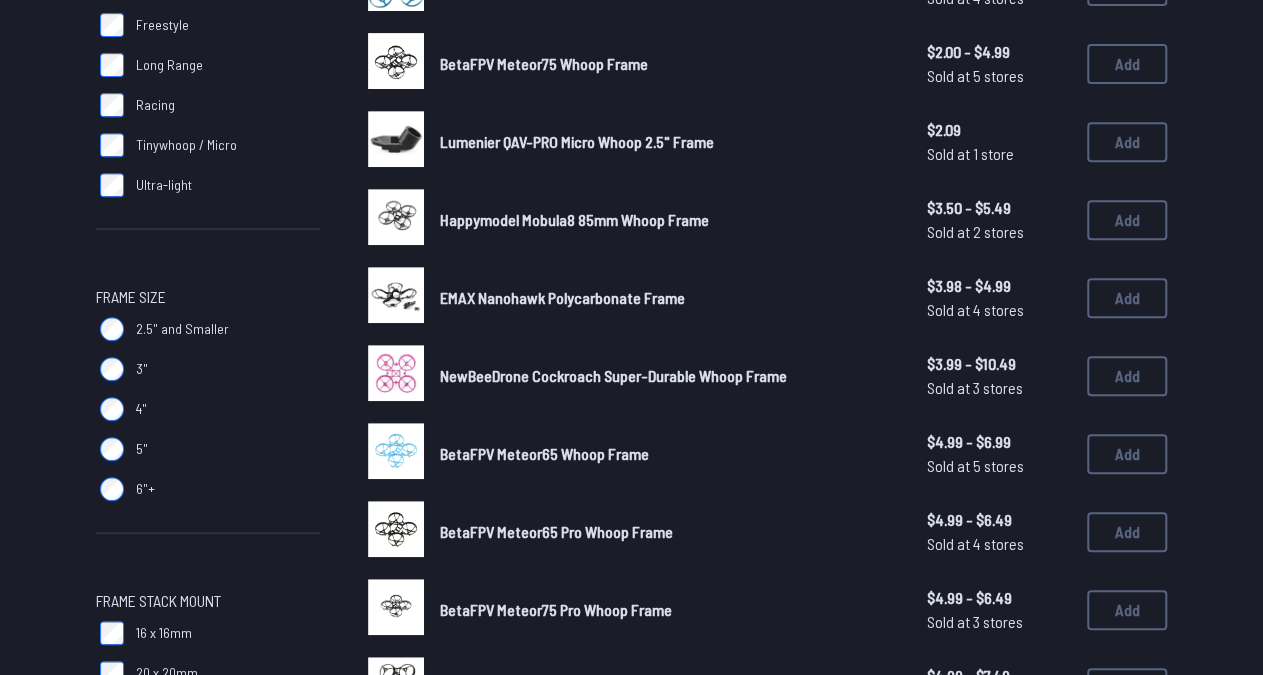 scroll, scrollTop: 0, scrollLeft: 0, axis: both 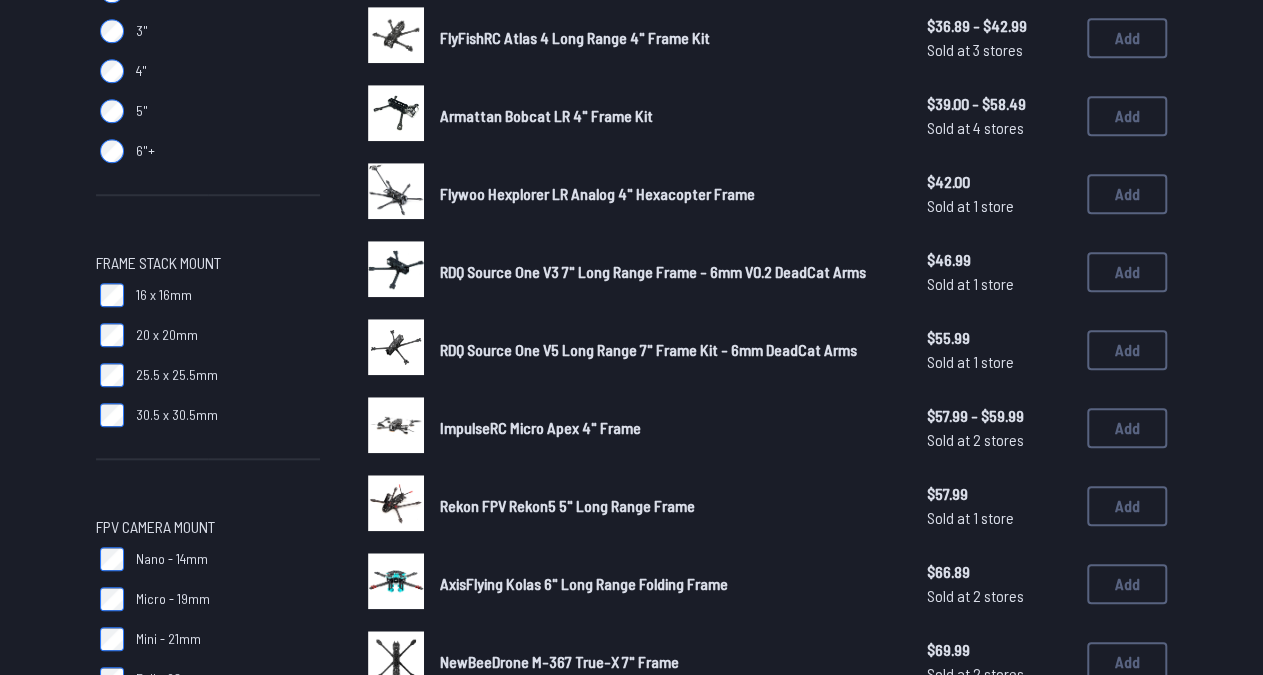 click on "Flywoo Hexplorer LR Analog 4" Hexacopter Frame" at bounding box center (597, 193) 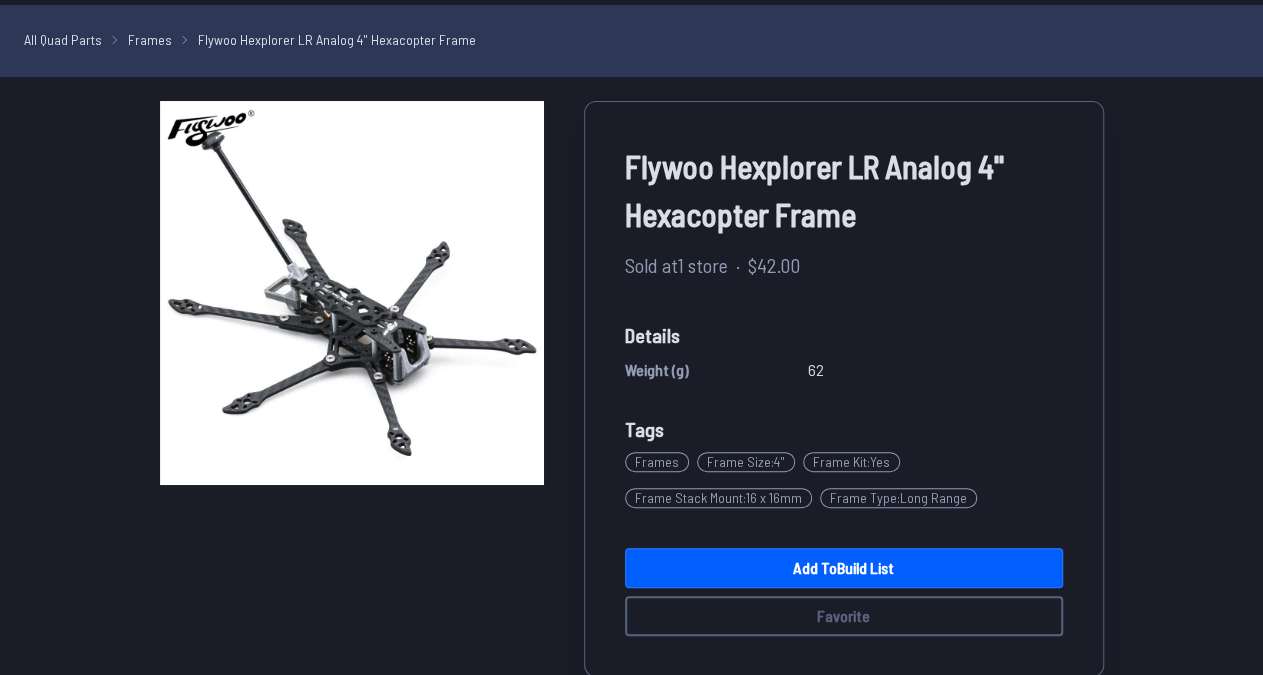 scroll, scrollTop: 0, scrollLeft: 0, axis: both 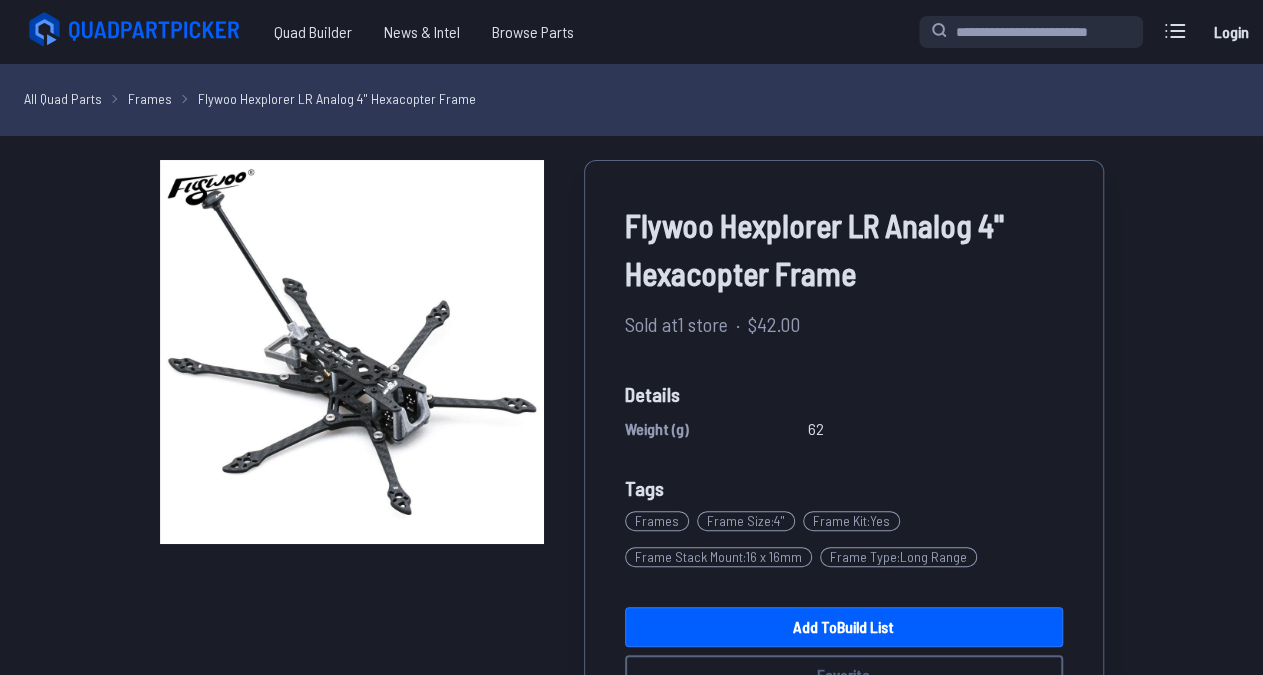 select on "*********" 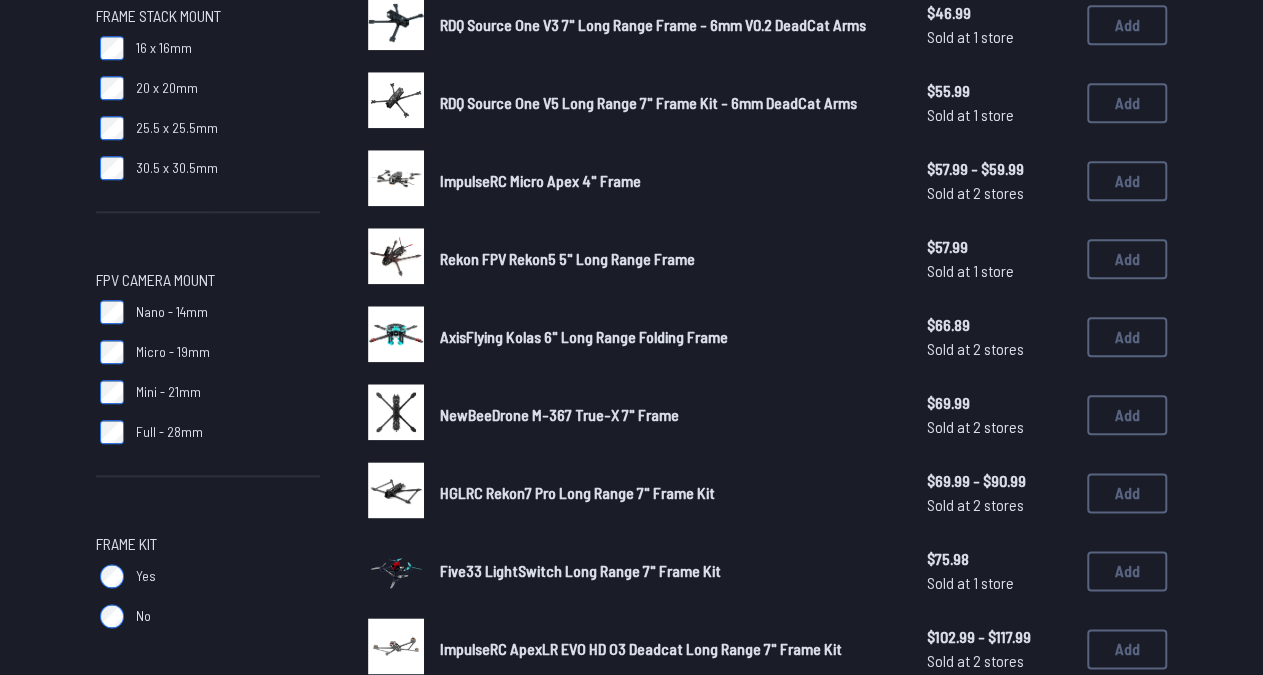 scroll, scrollTop: 964, scrollLeft: 0, axis: vertical 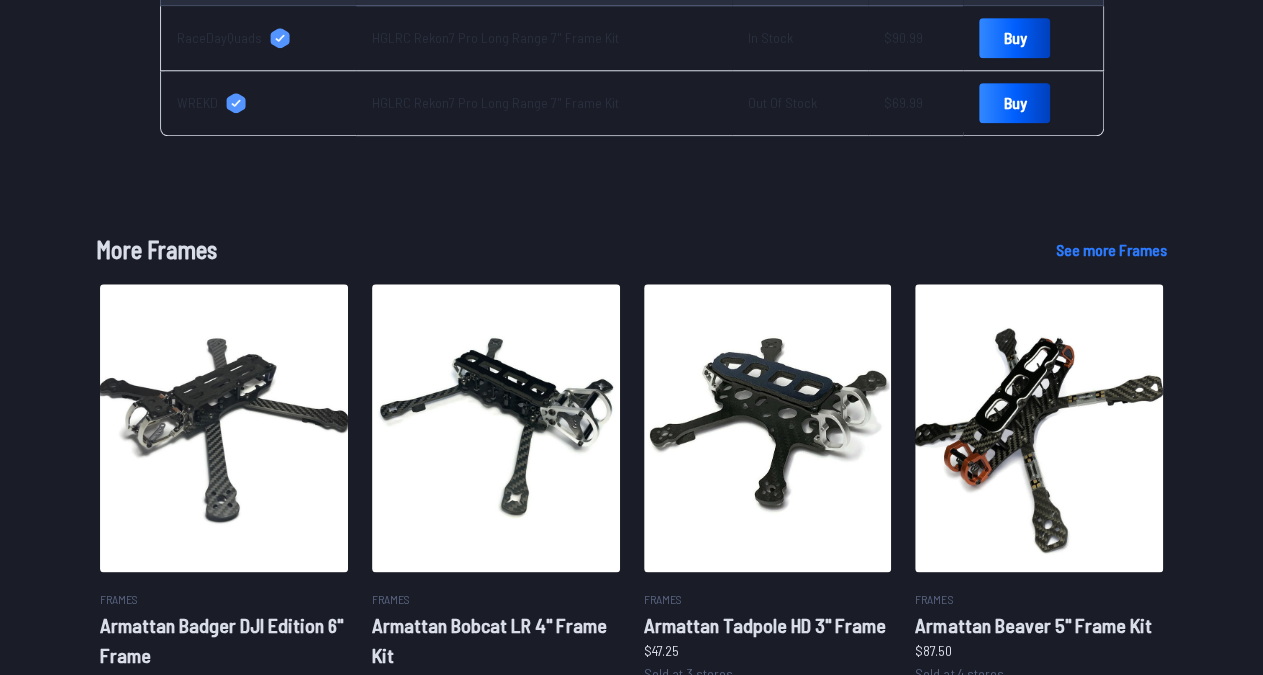select on "*********" 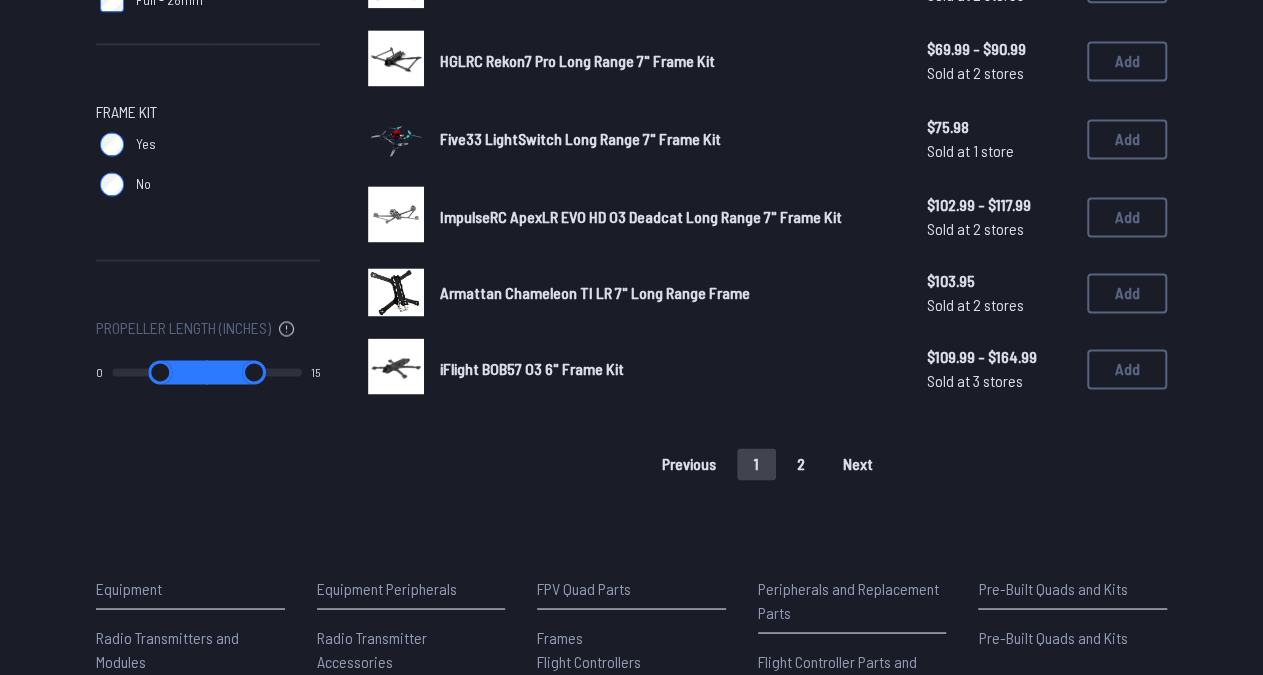 scroll, scrollTop: 1527, scrollLeft: 0, axis: vertical 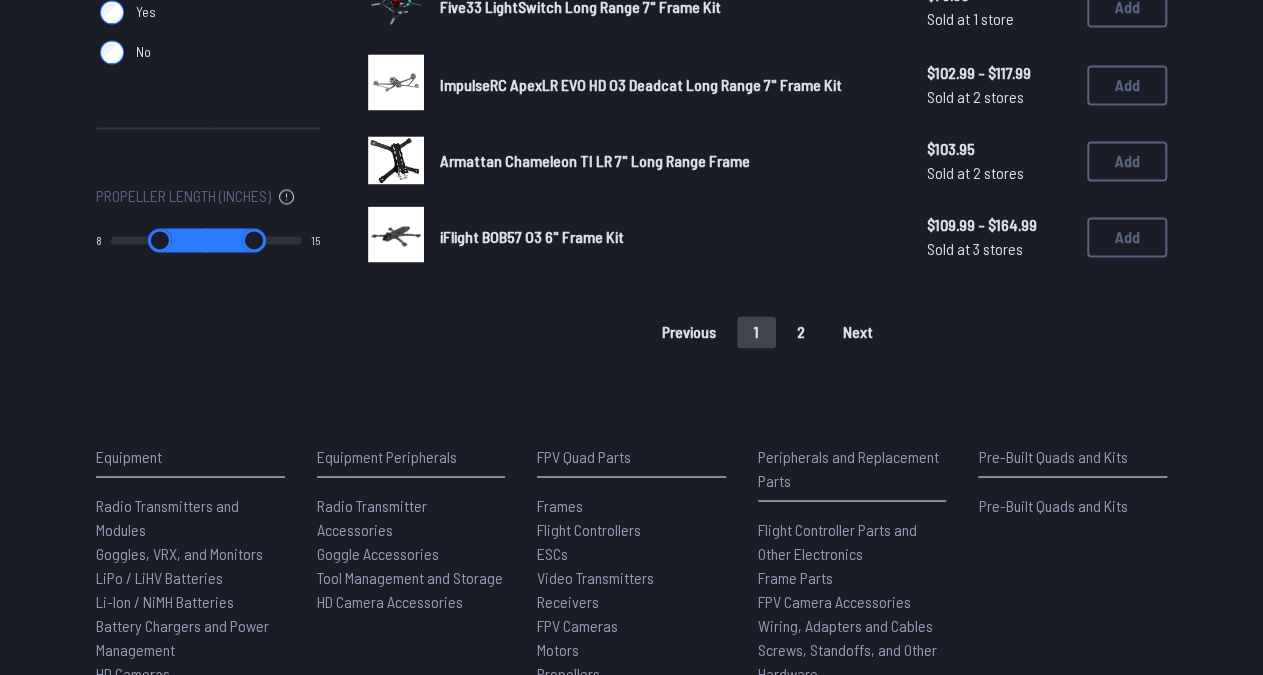 drag, startPoint x: 125, startPoint y: 245, endPoint x: 263, endPoint y: 240, distance: 138.09055 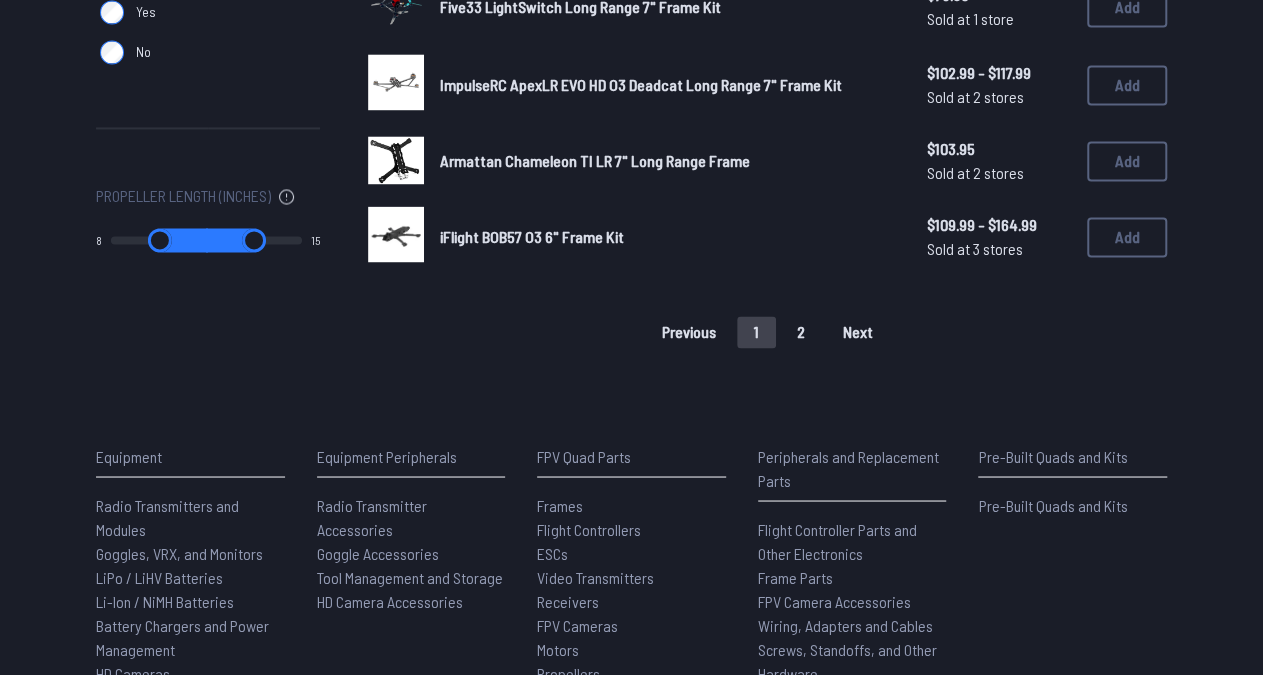 type on "*" 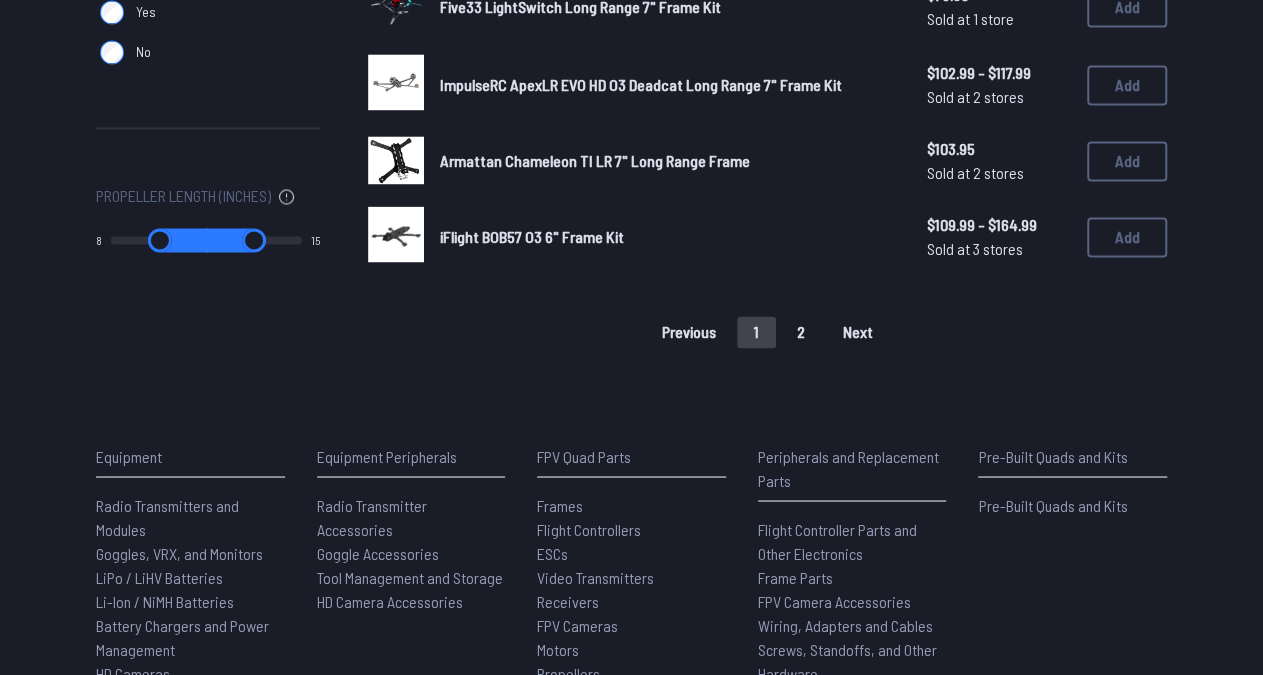 type on "*" 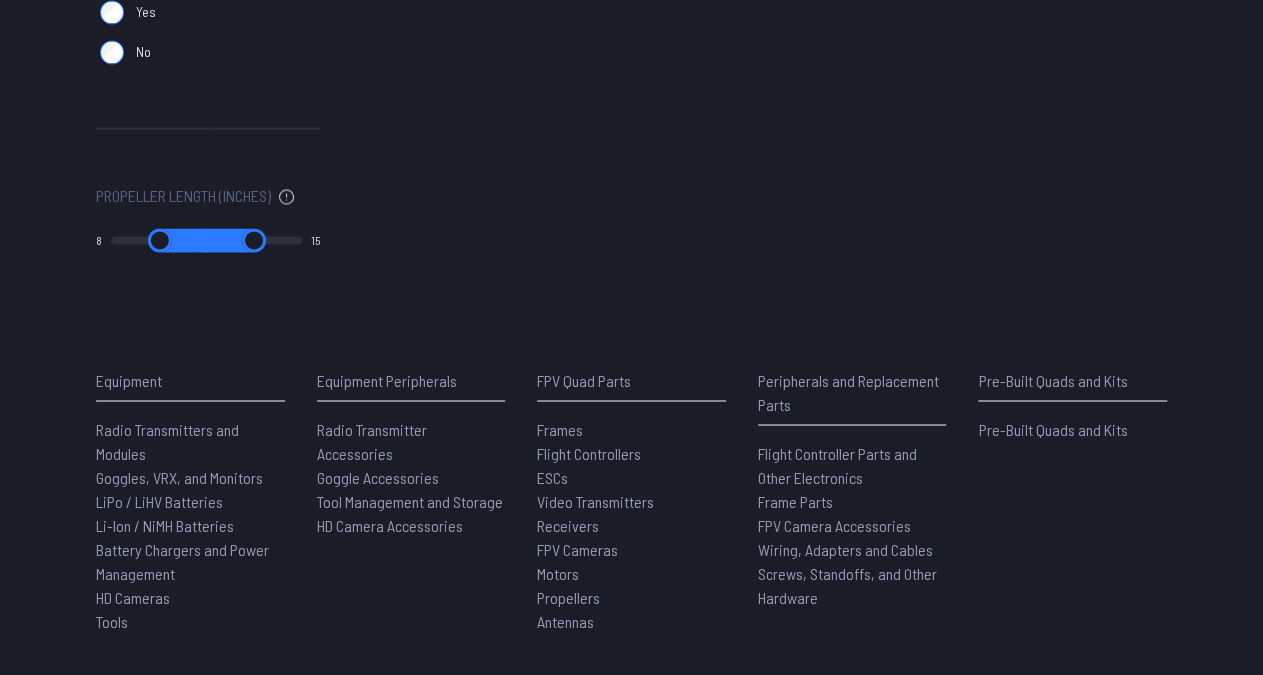 scroll, scrollTop: 0, scrollLeft: 0, axis: both 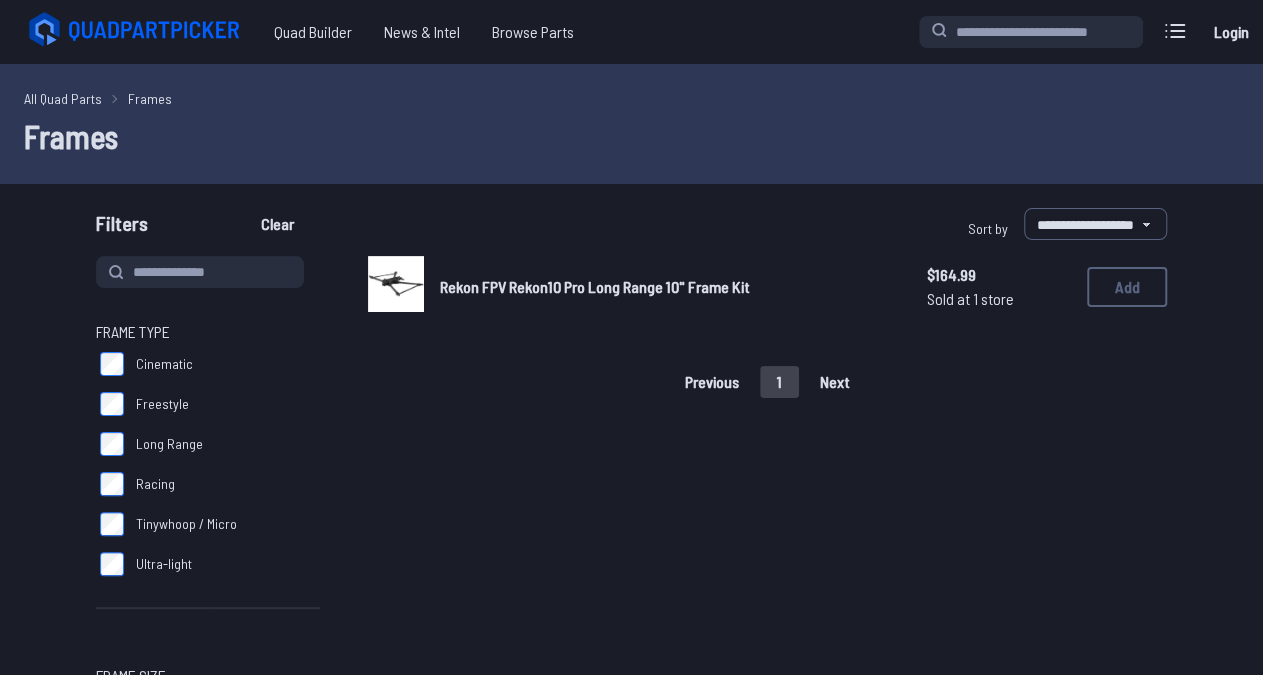 drag, startPoint x: 195, startPoint y: 241, endPoint x: 228, endPoint y: 241, distance: 33 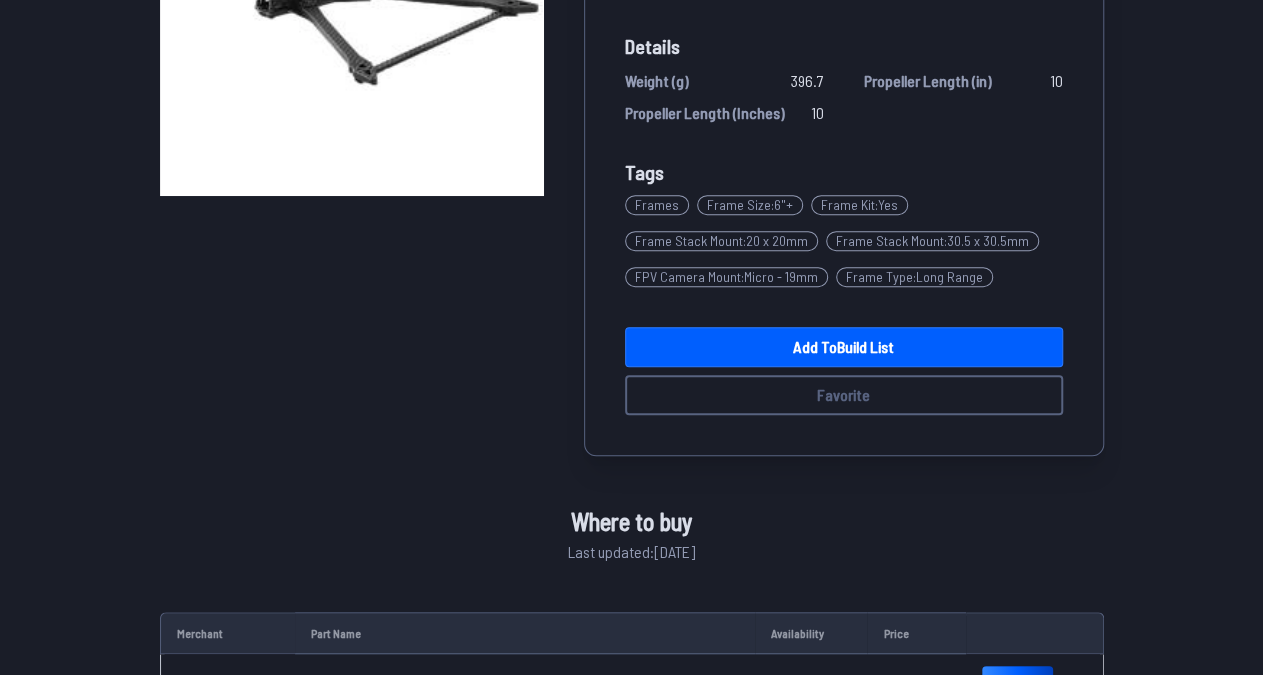 scroll, scrollTop: 0, scrollLeft: 0, axis: both 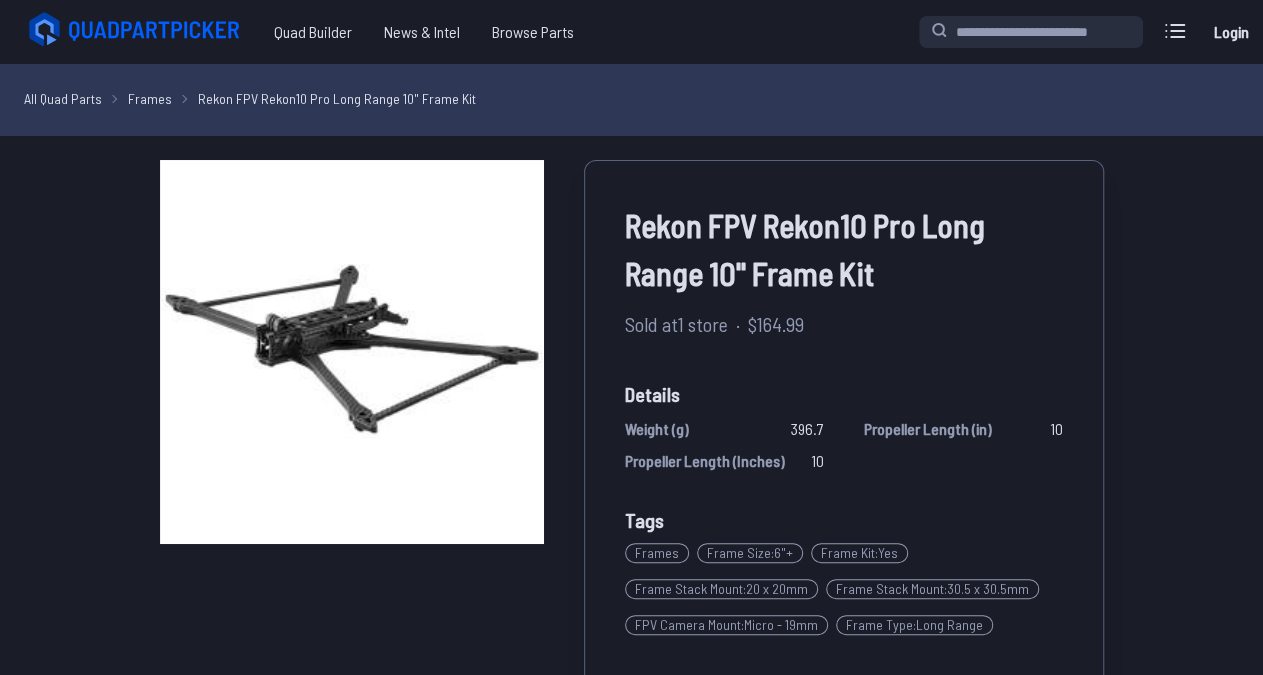 select on "*********" 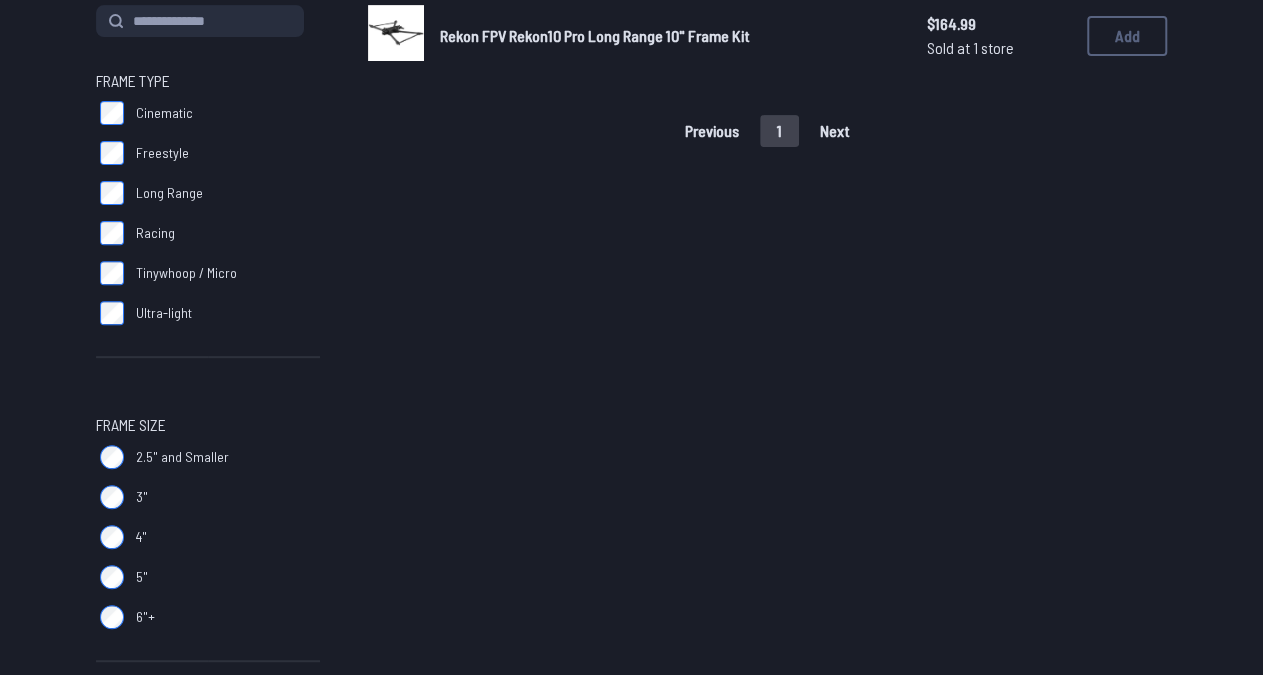 scroll, scrollTop: 0, scrollLeft: 0, axis: both 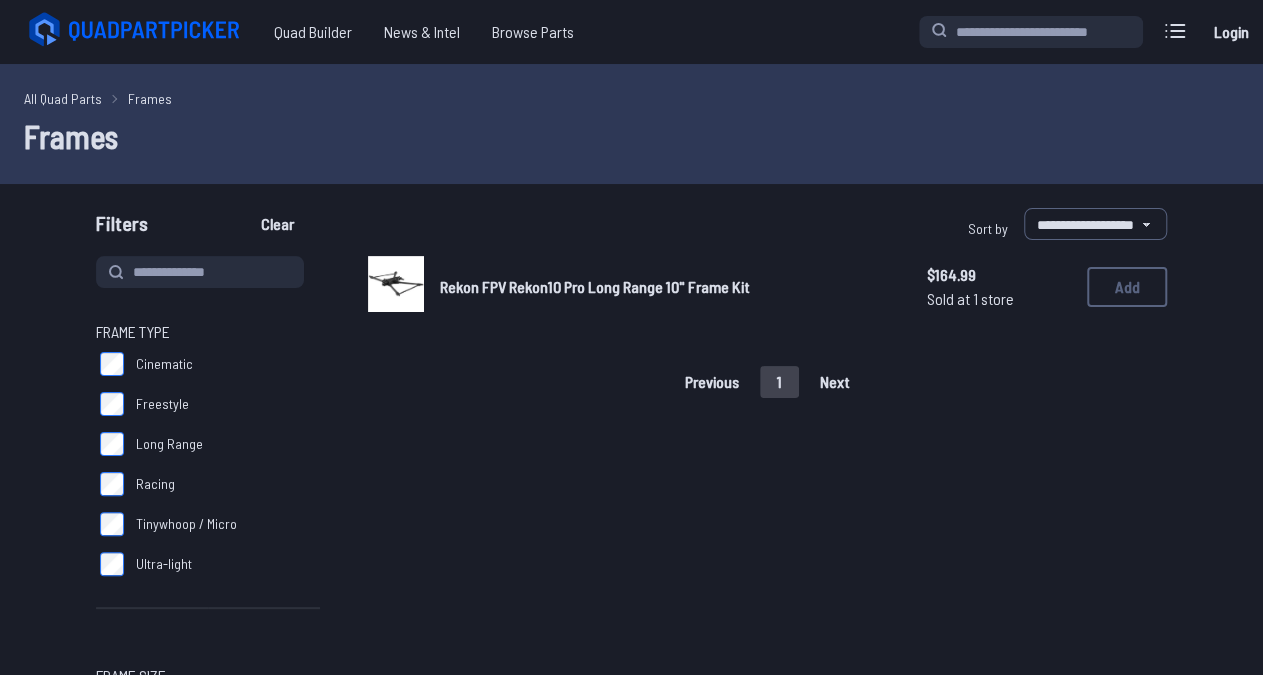 click 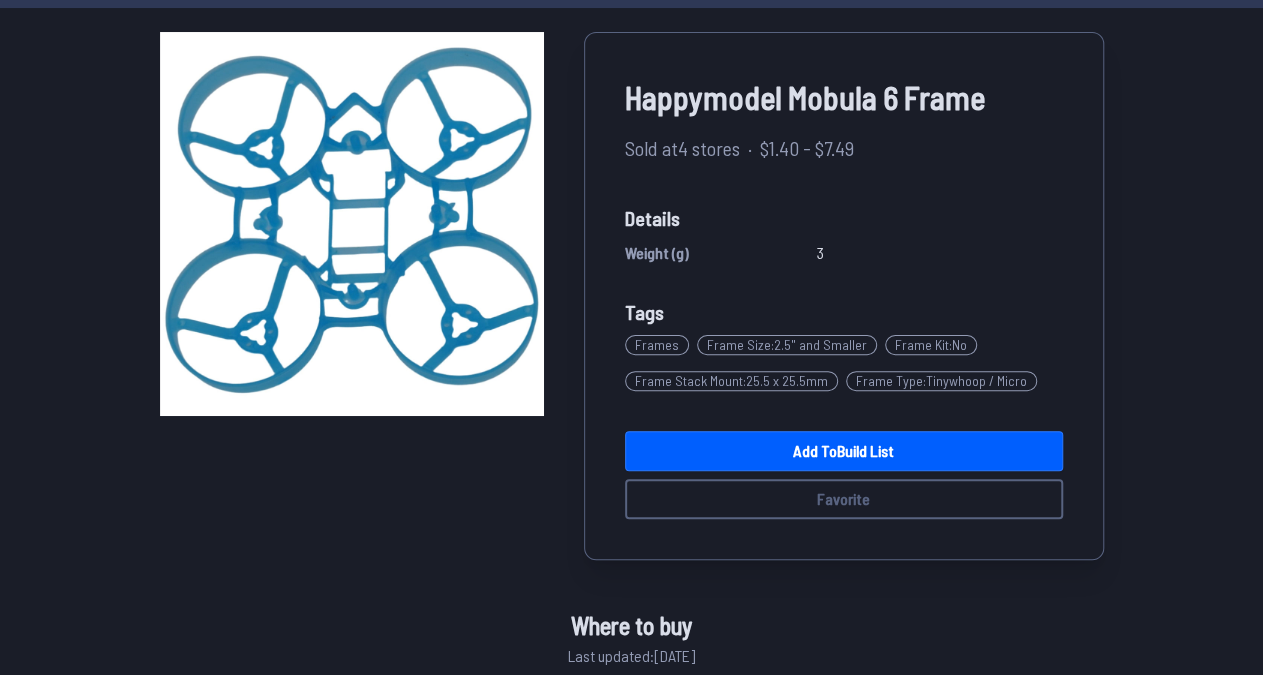 scroll, scrollTop: 0, scrollLeft: 0, axis: both 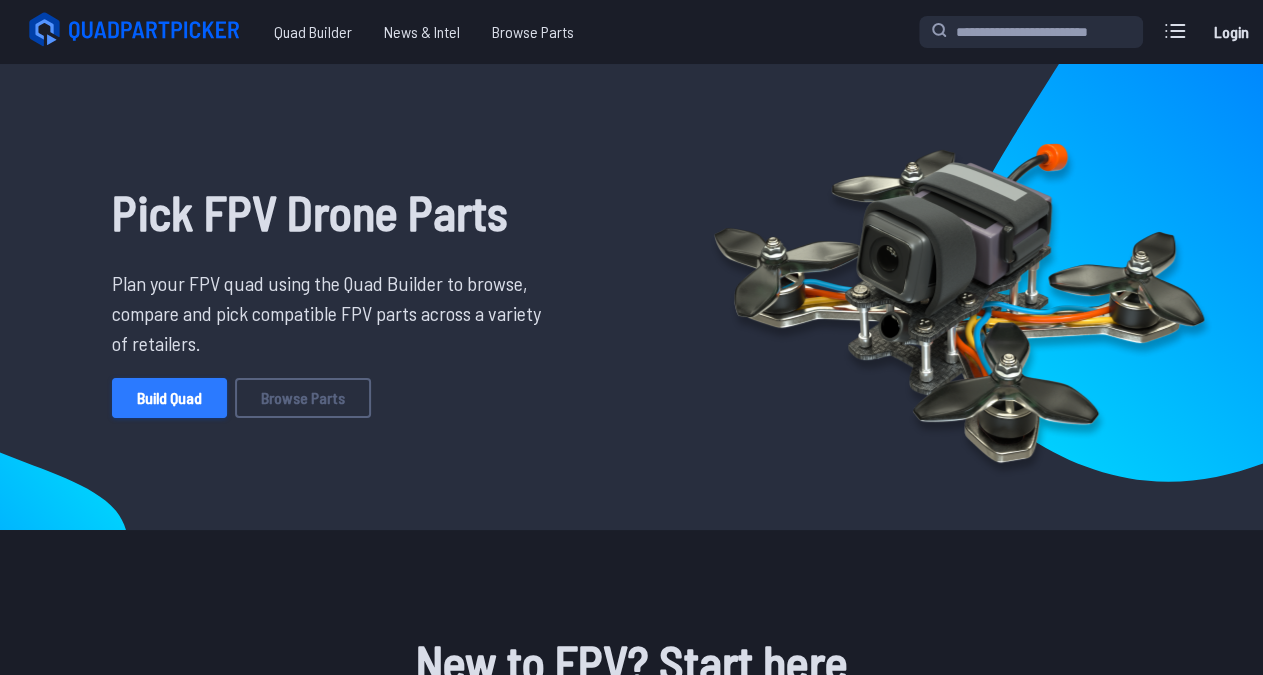 click on "Build Quad" at bounding box center [169, 398] 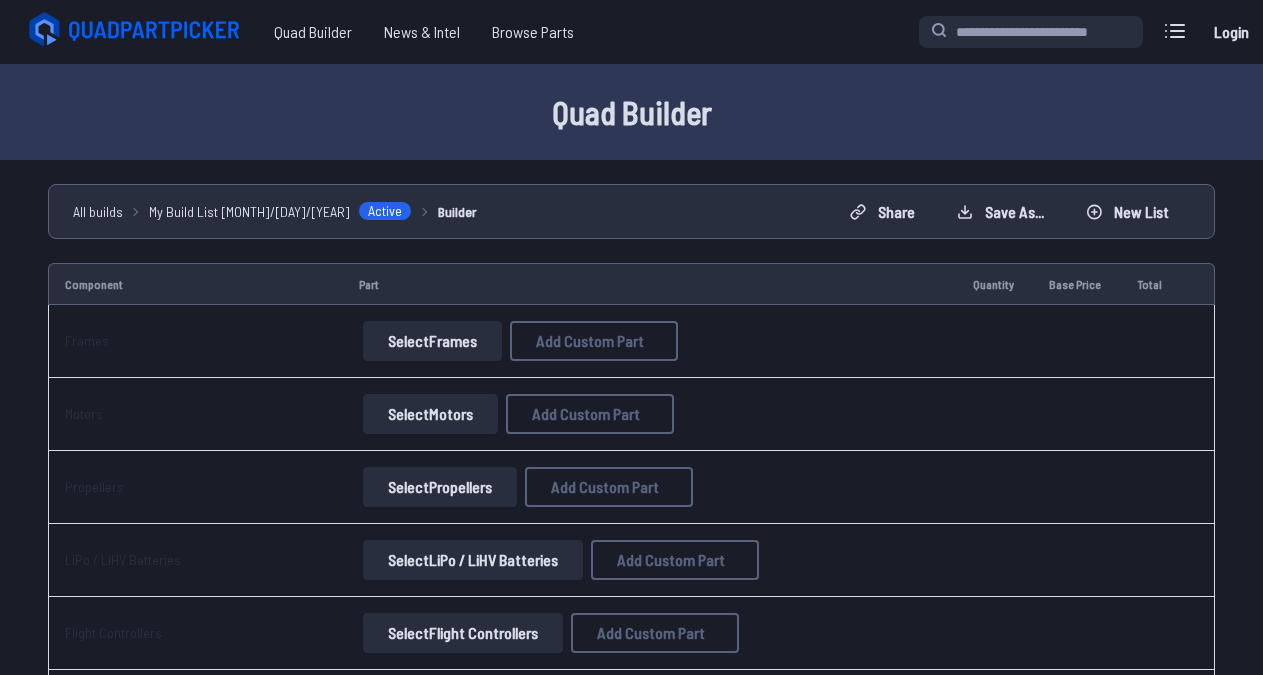 scroll, scrollTop: 0, scrollLeft: 0, axis: both 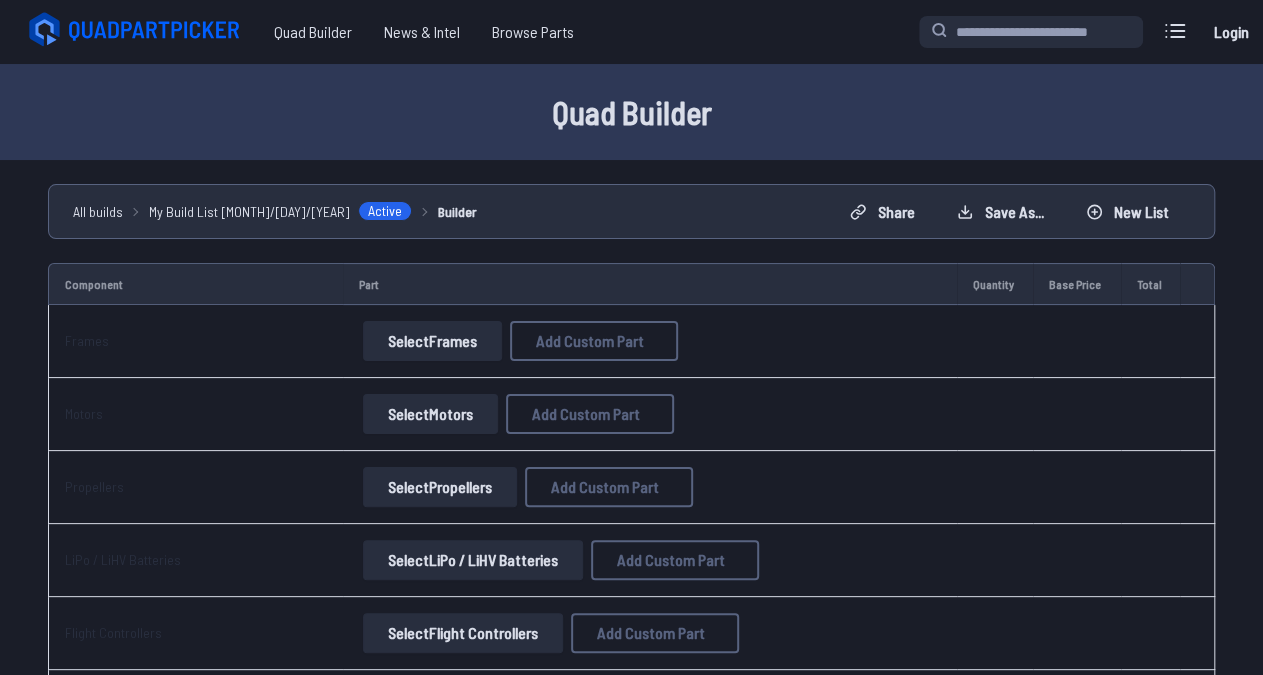 click on "Select  Frames" at bounding box center [432, 341] 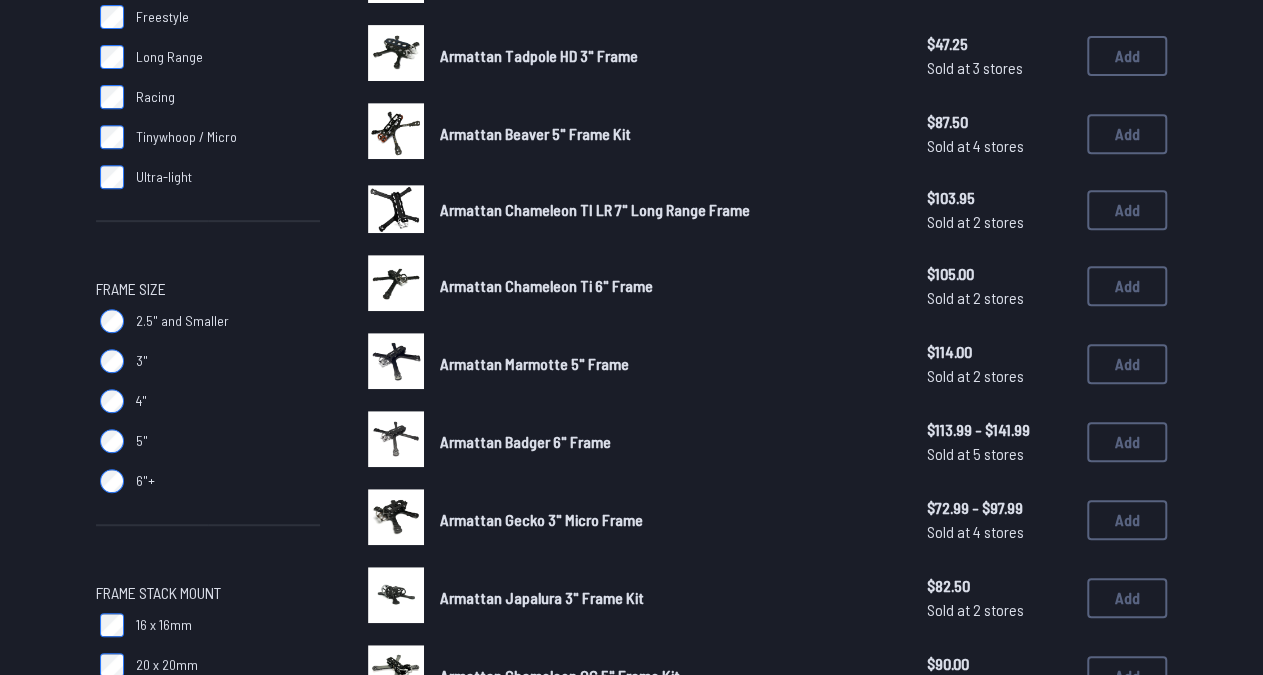 scroll, scrollTop: 388, scrollLeft: 0, axis: vertical 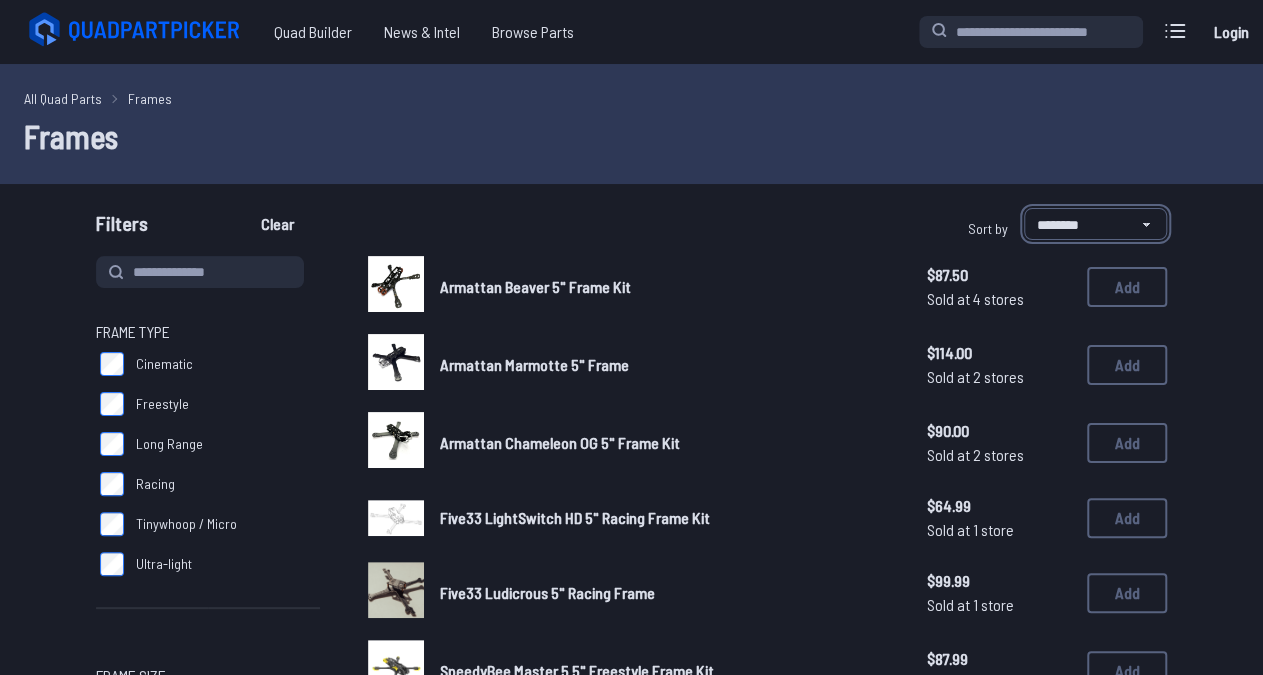 click on "**********" at bounding box center (1095, 224) 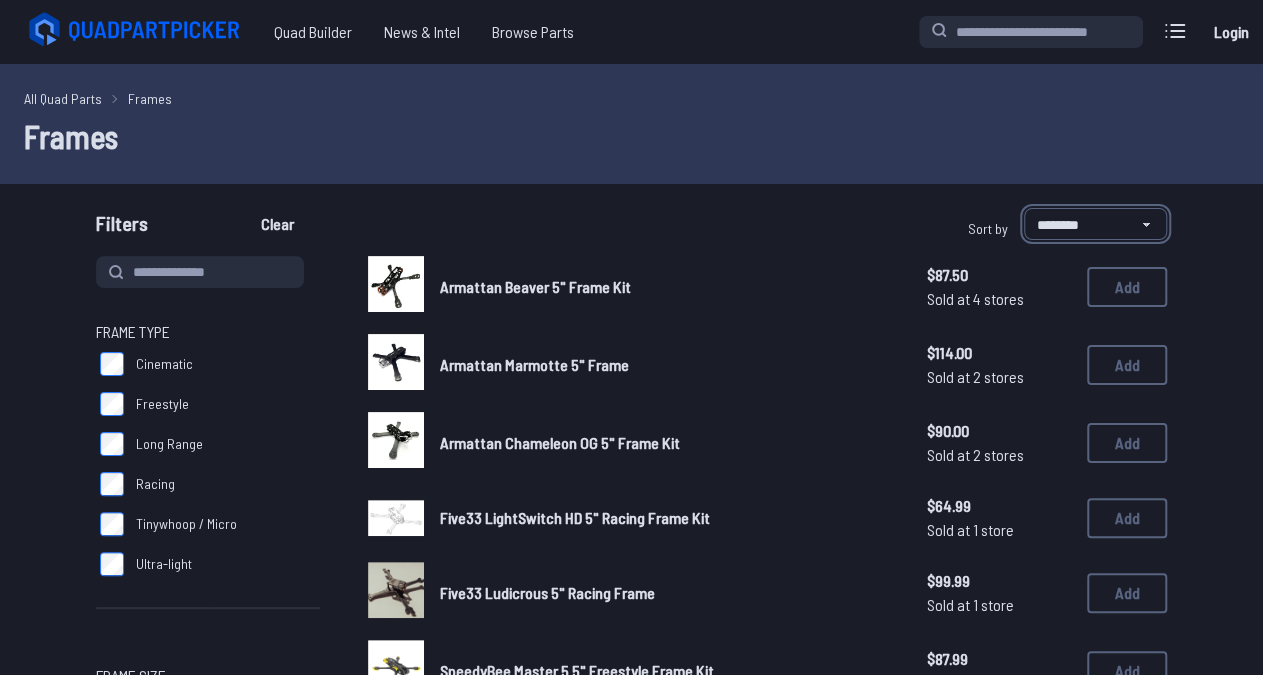 select on "*********" 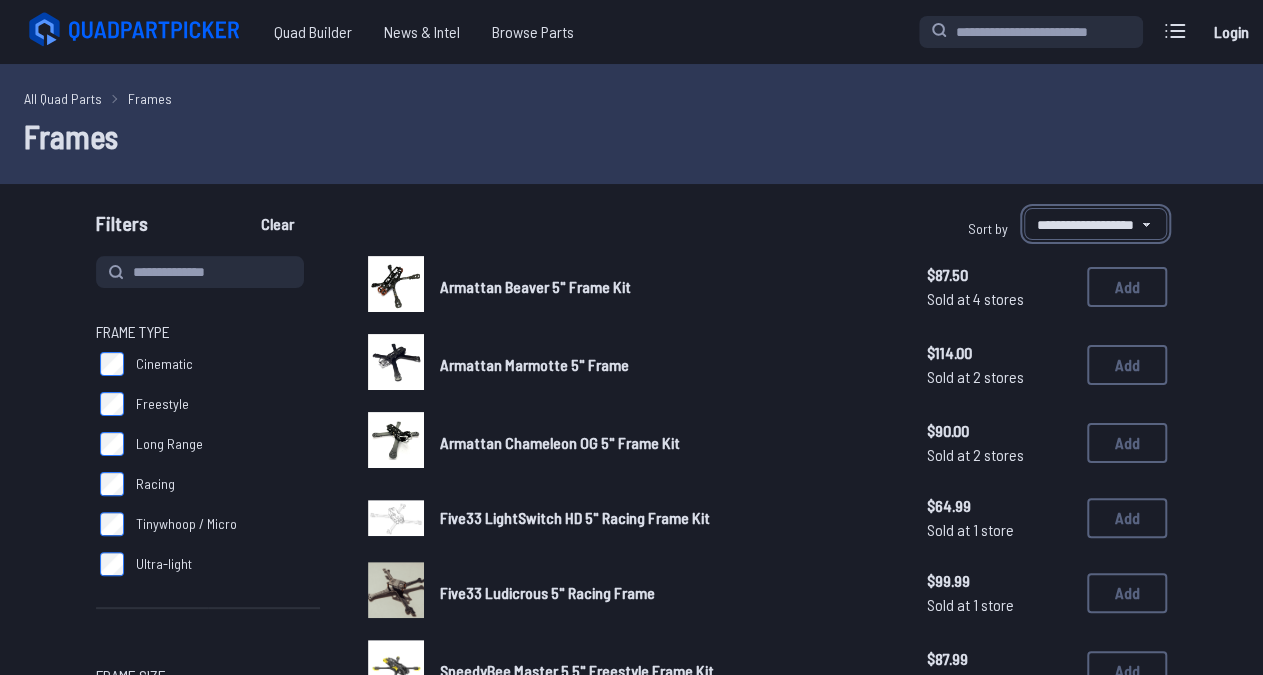 click on "**********" at bounding box center [0, 0] 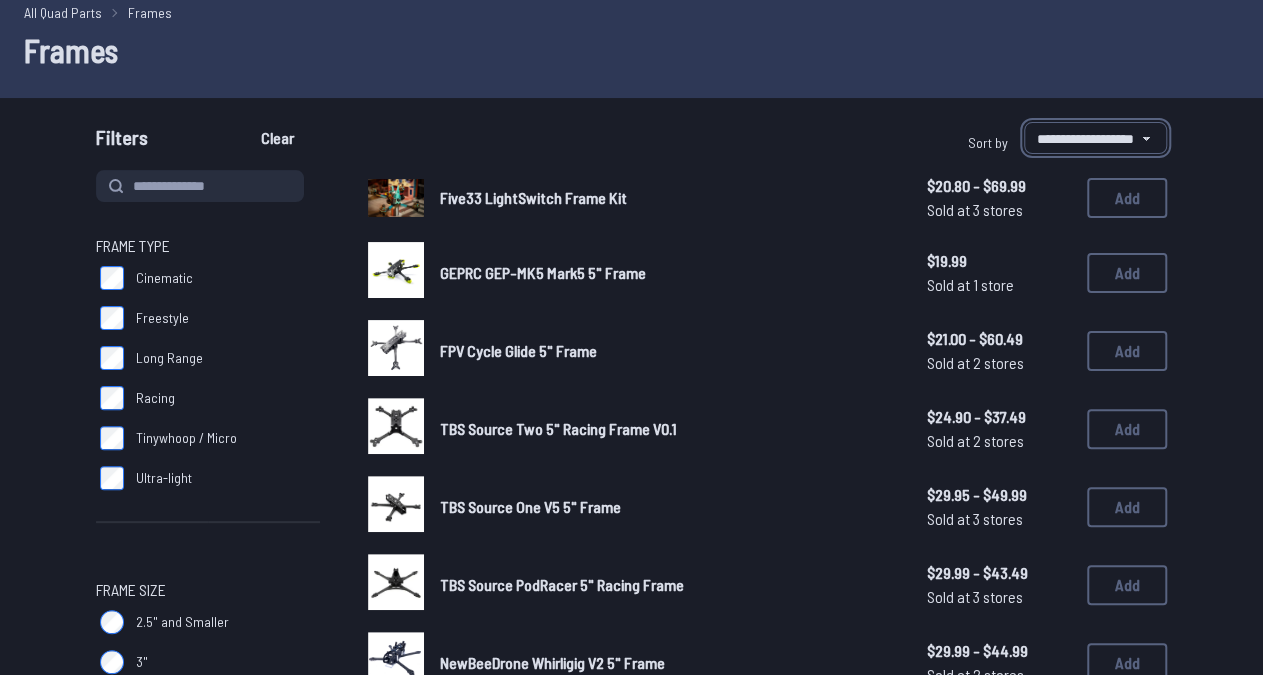 scroll, scrollTop: 87, scrollLeft: 0, axis: vertical 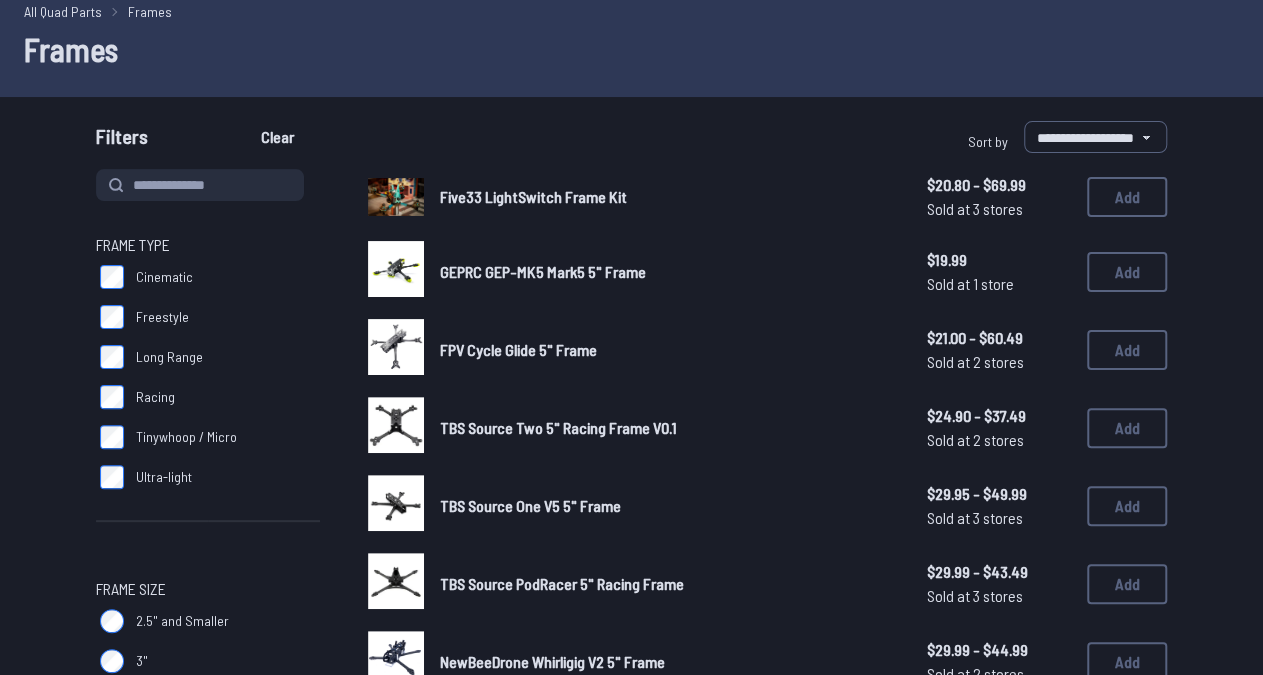 click on "Five33 LightSwitch Frame Kit" at bounding box center (533, 196) 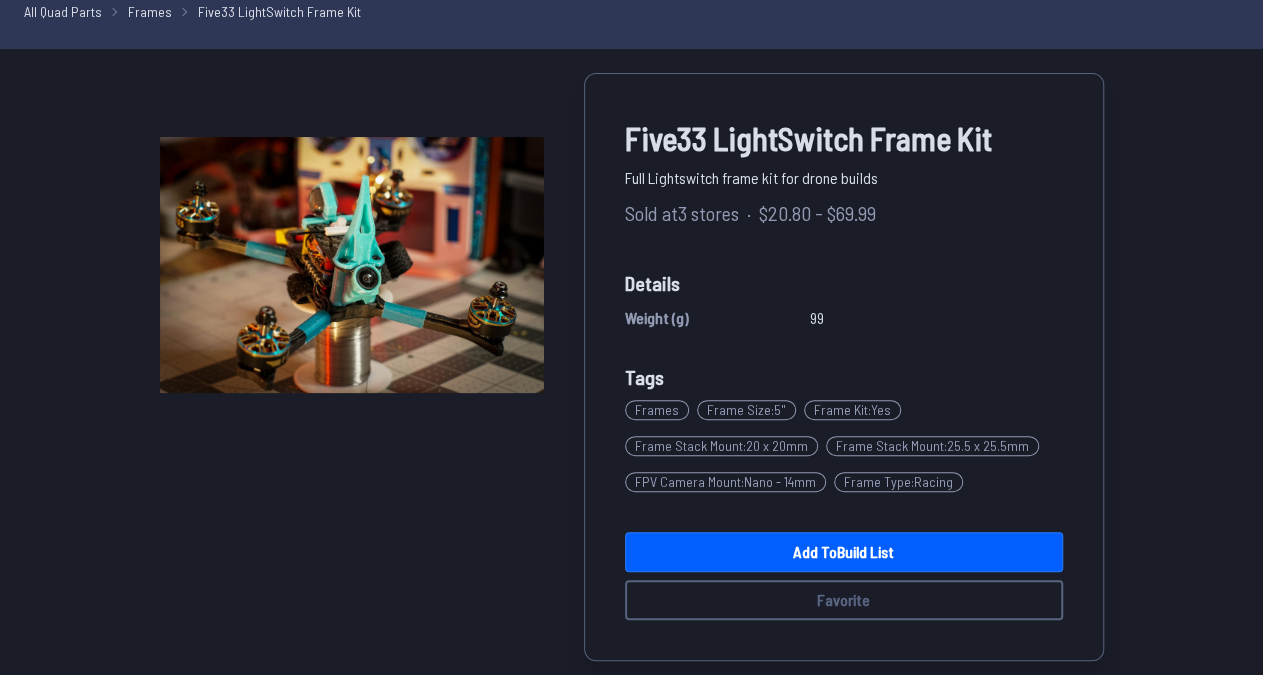 scroll, scrollTop: 0, scrollLeft: 0, axis: both 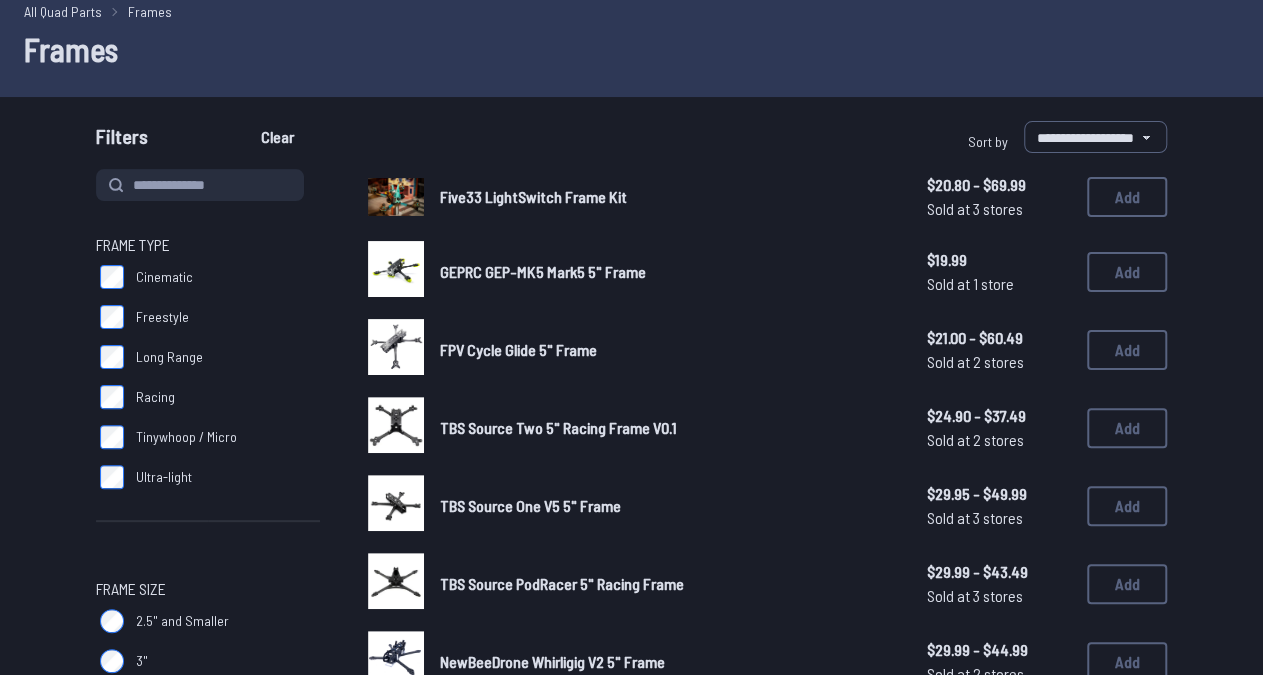 click on "GEPRC GEP-MK5 Mark5 5" Frame" at bounding box center (543, 271) 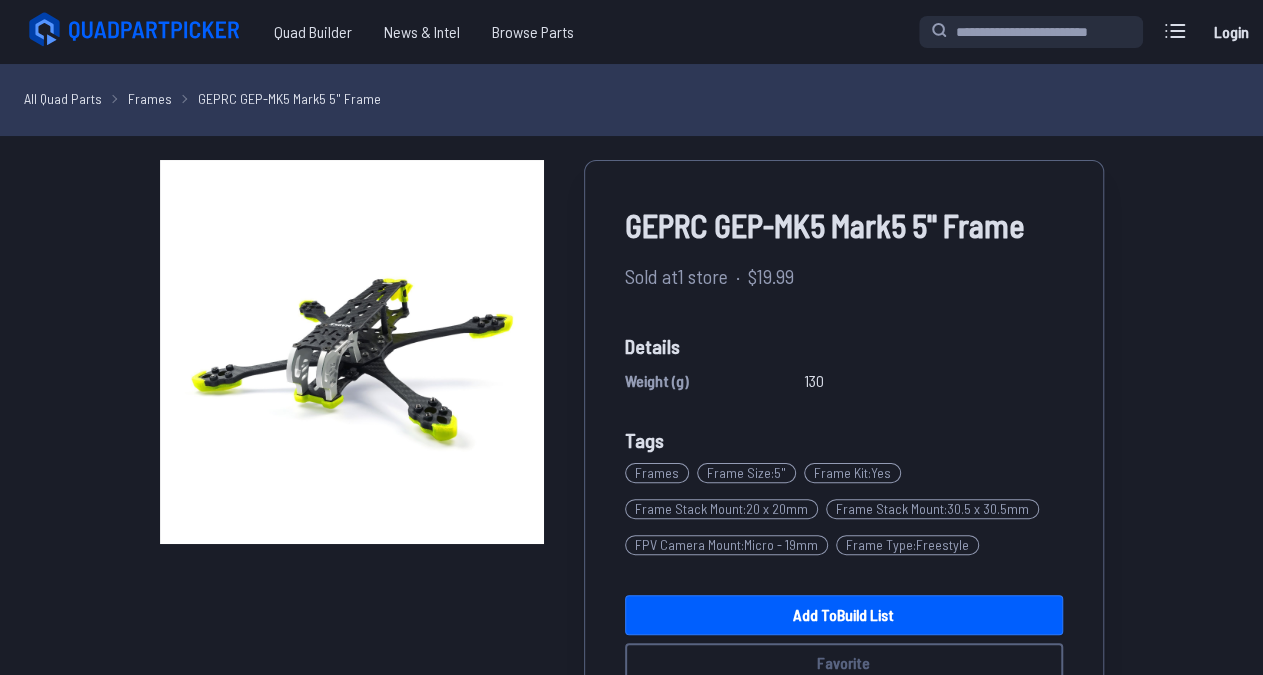 scroll, scrollTop: 87, scrollLeft: 0, axis: vertical 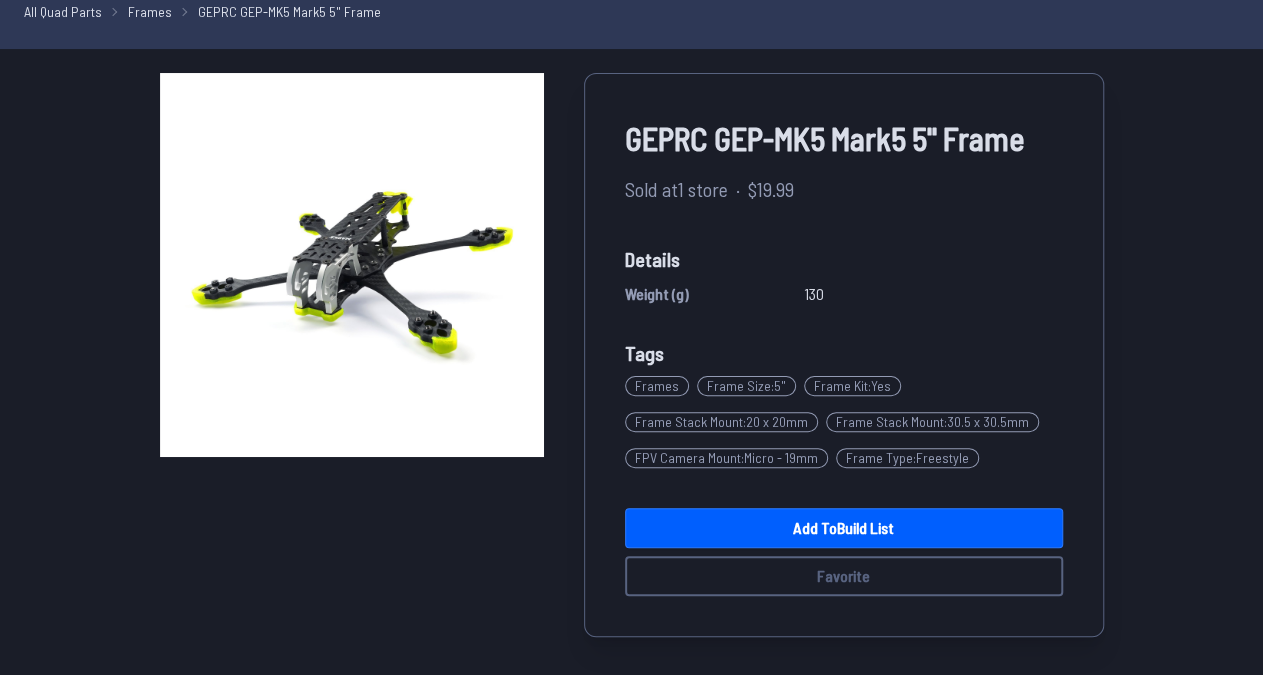 select on "*********" 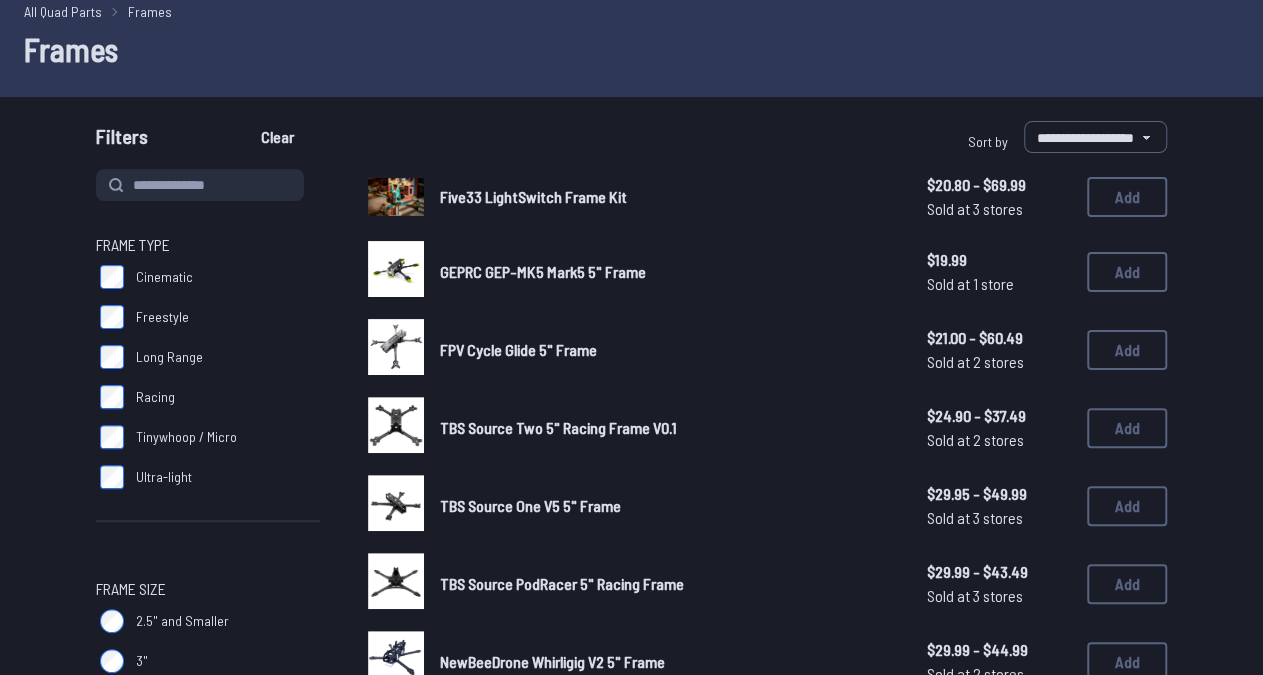 click on "FPV Cycle Glide 5" Frame" at bounding box center (518, 349) 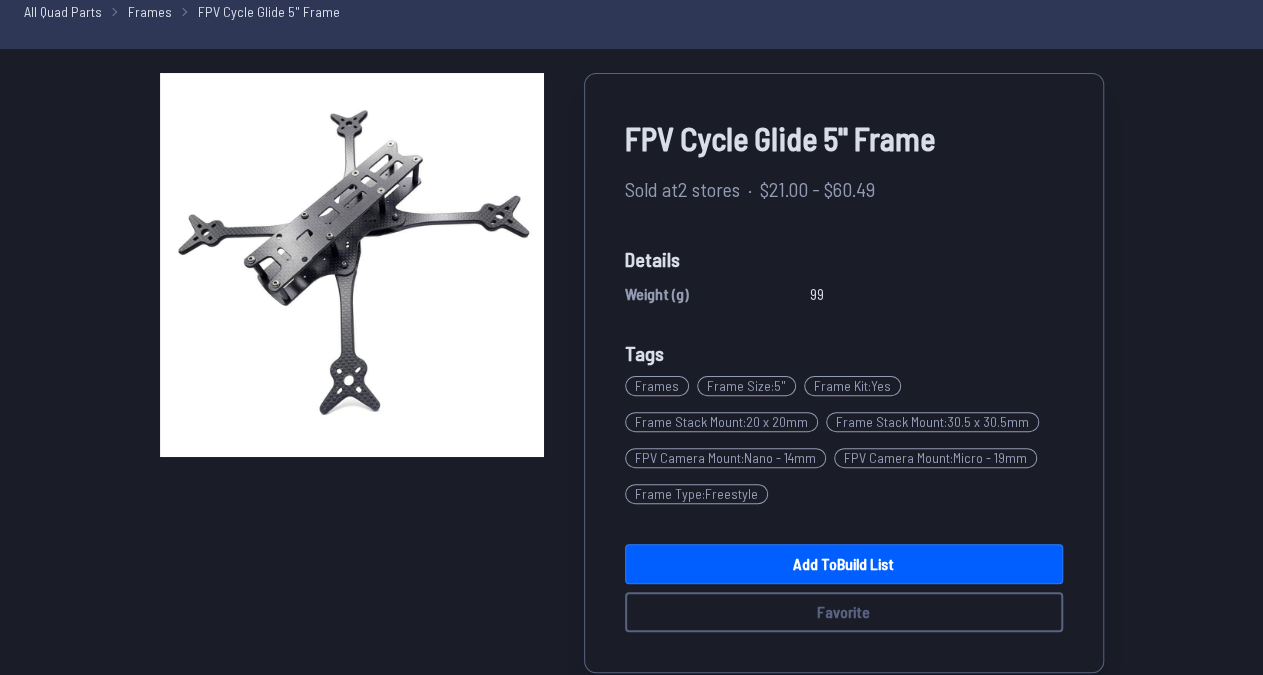 scroll, scrollTop: 0, scrollLeft: 0, axis: both 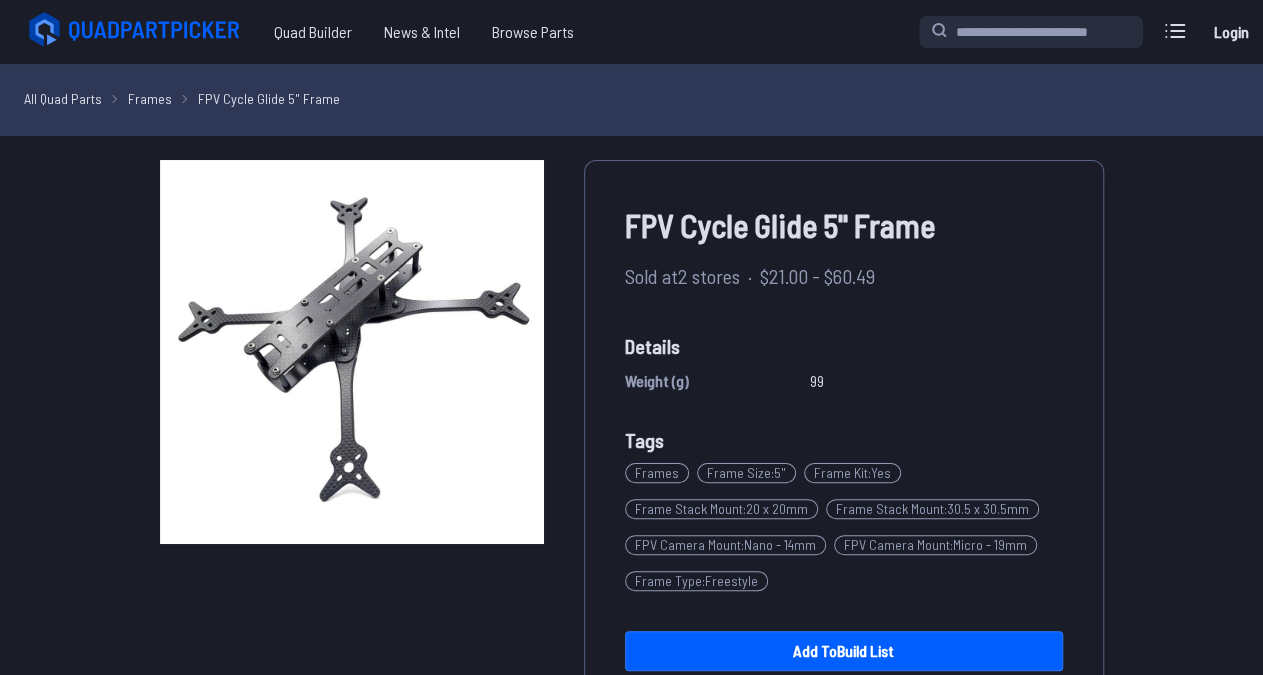 select on "*********" 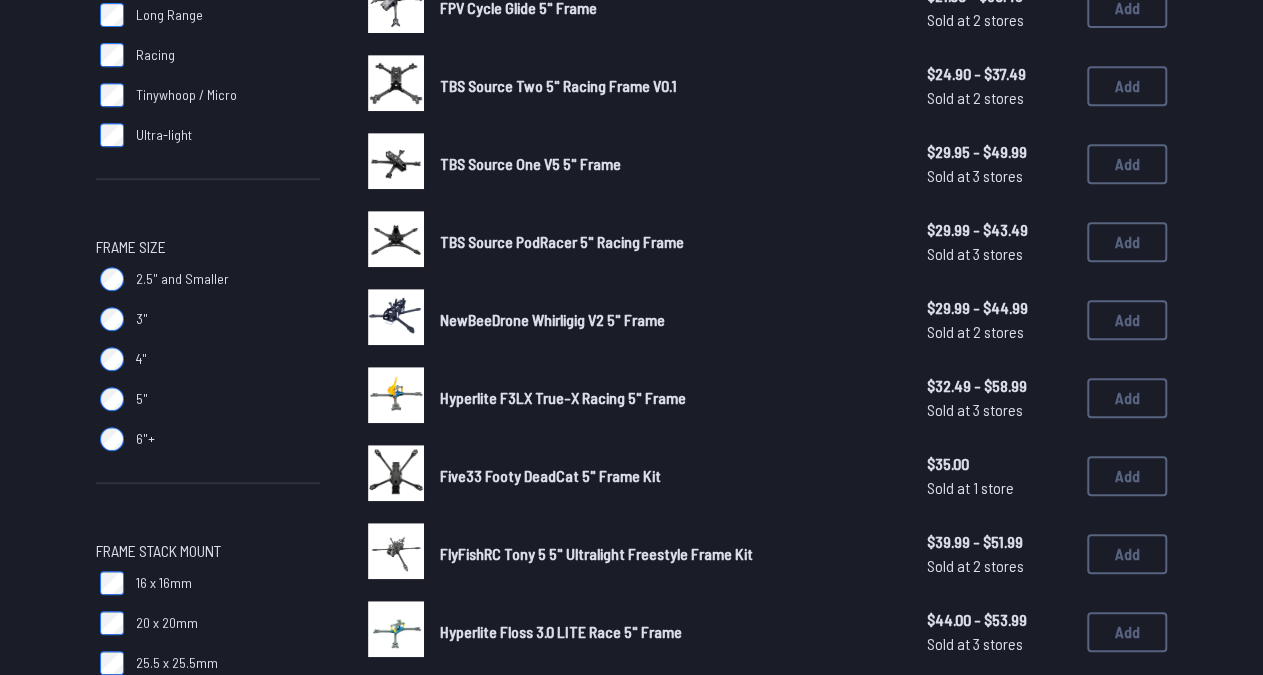 scroll, scrollTop: 431, scrollLeft: 0, axis: vertical 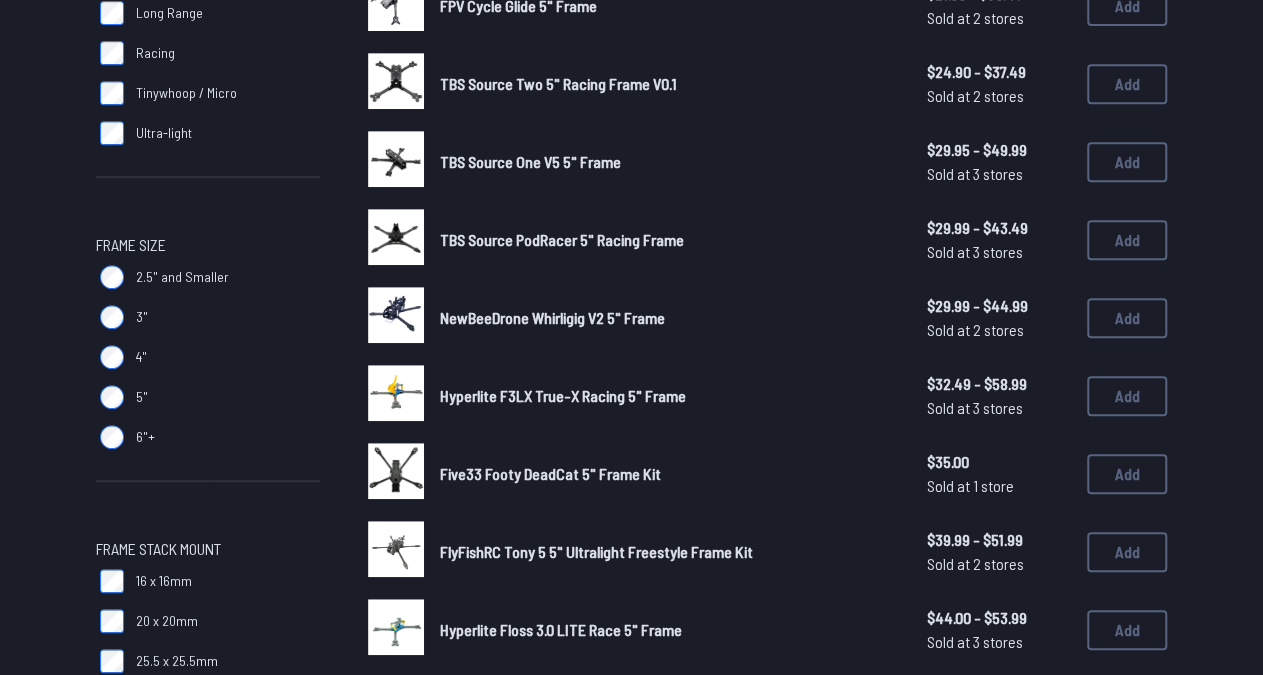 click on "NewBeeDrone Whirligig V2 5" Frame" at bounding box center (552, 317) 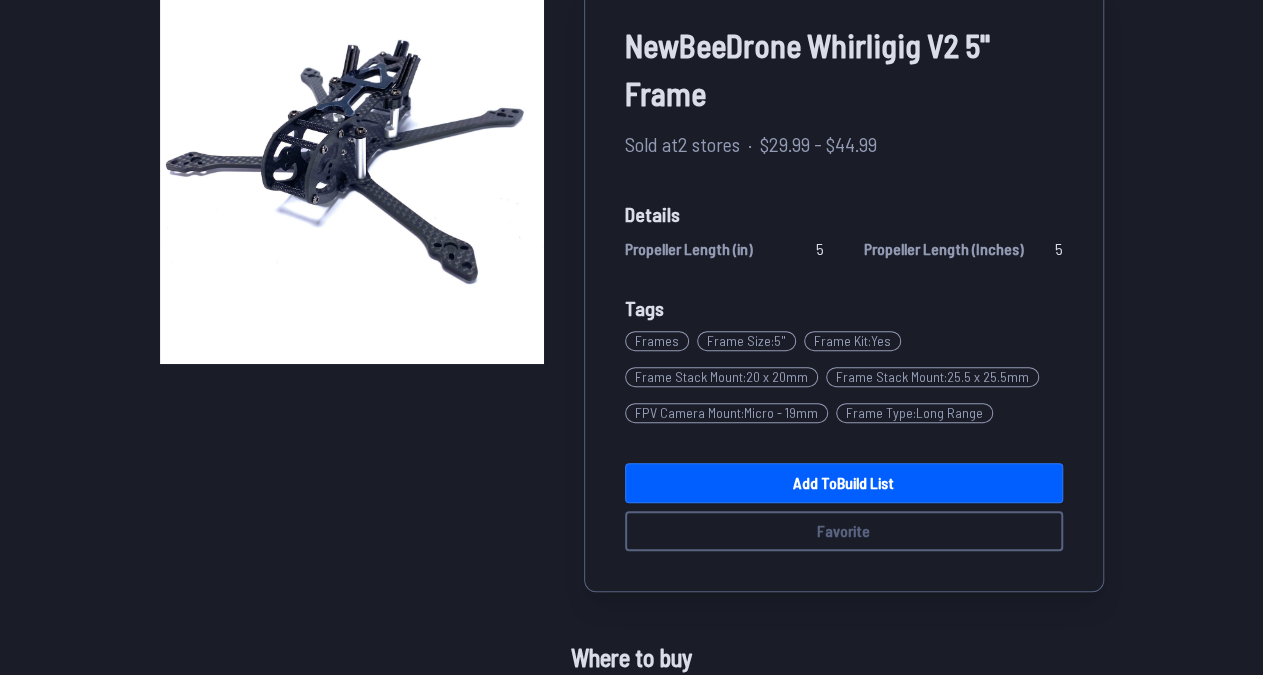 scroll, scrollTop: 0, scrollLeft: 0, axis: both 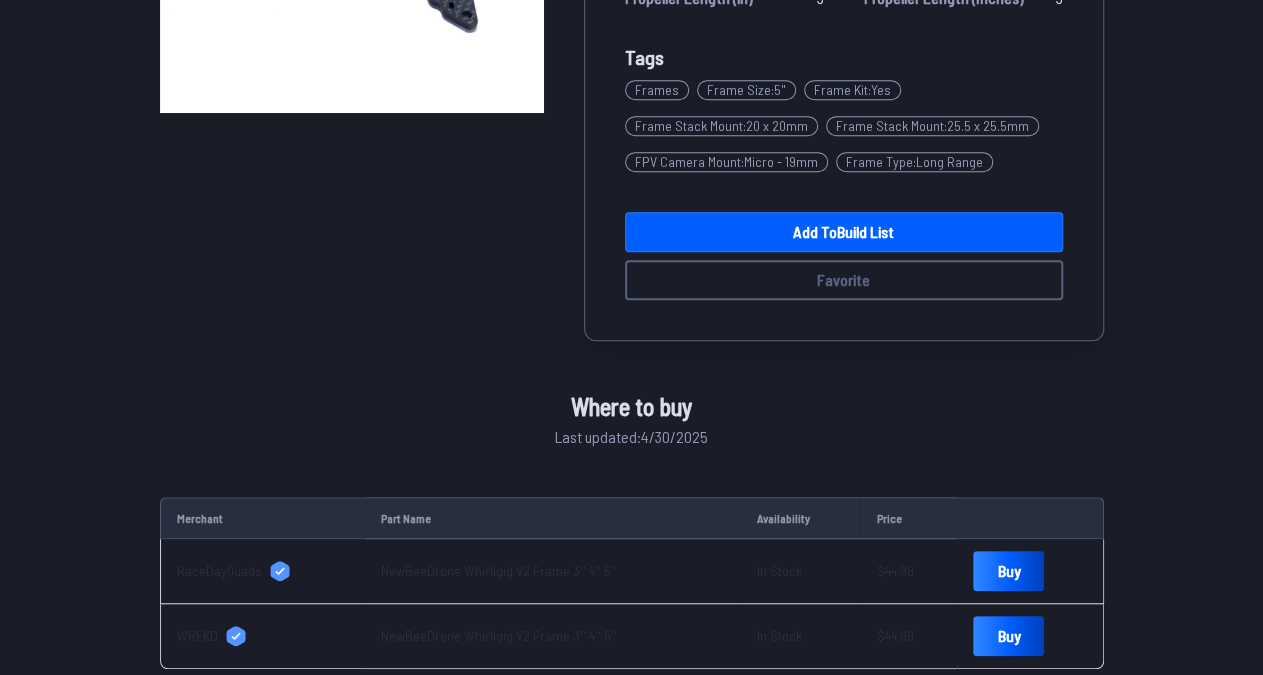 select on "*********" 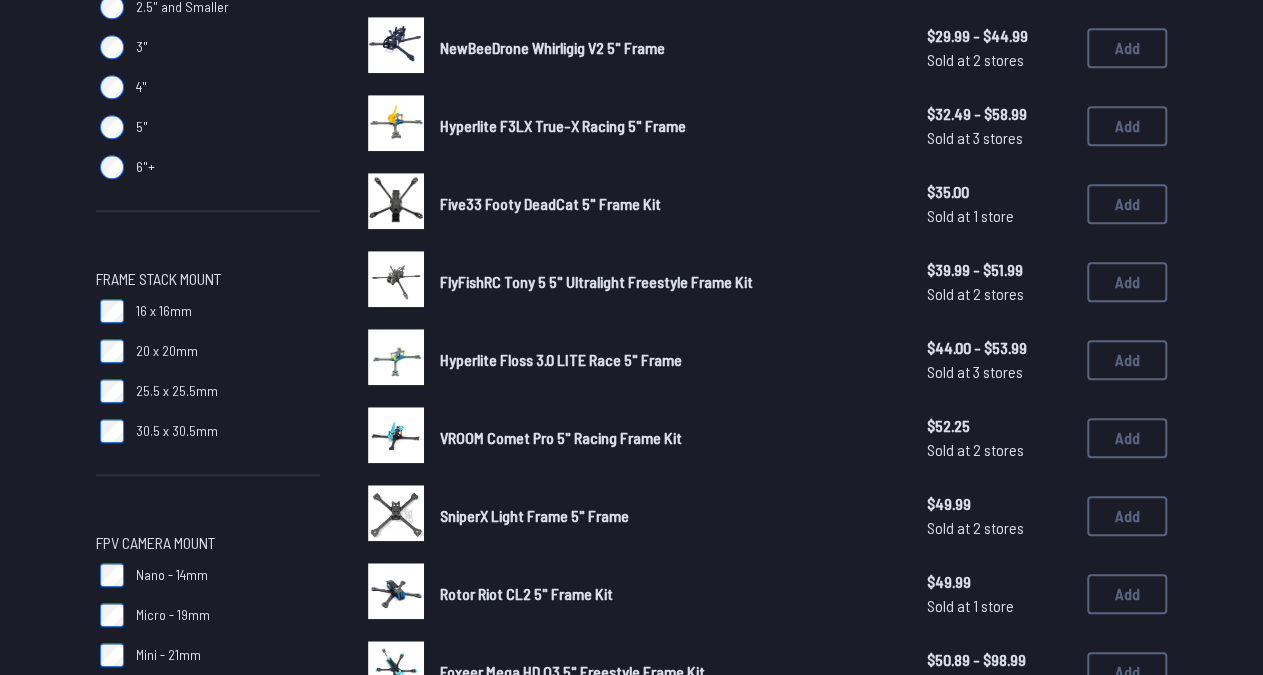 scroll, scrollTop: 711, scrollLeft: 0, axis: vertical 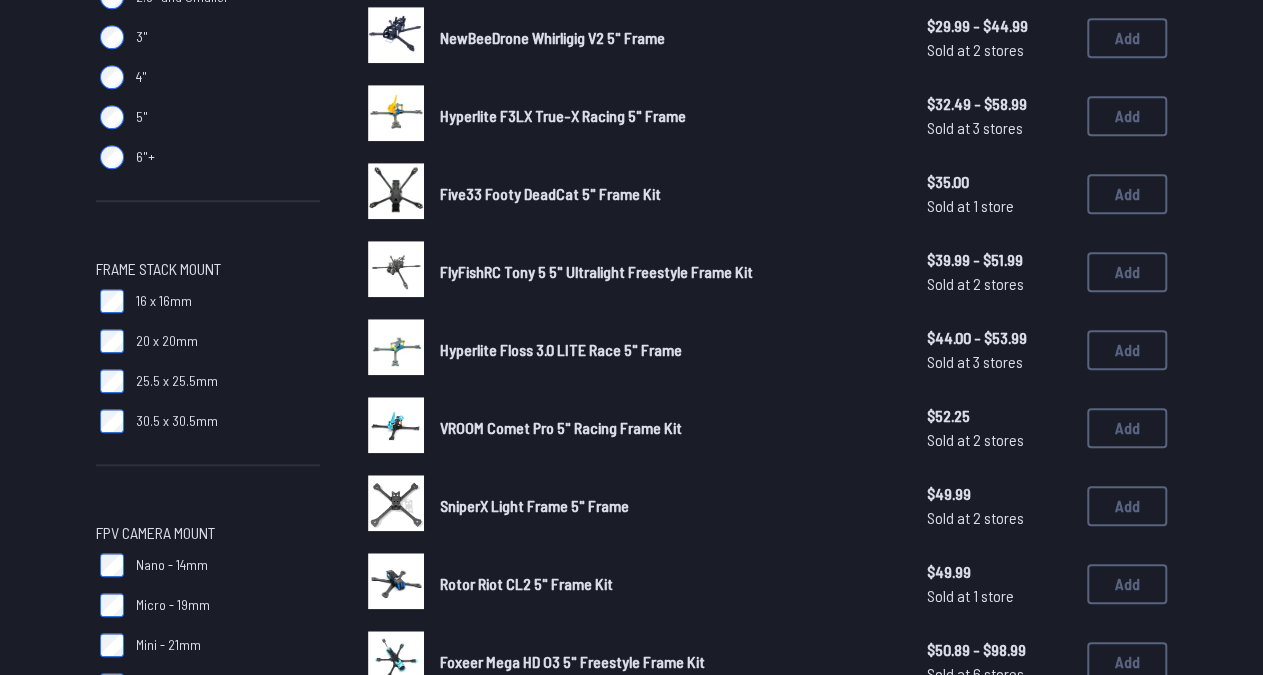 click on "FlyFishRC Tony 5 5" Ultralight Freestyle Frame Kit" at bounding box center (596, 271) 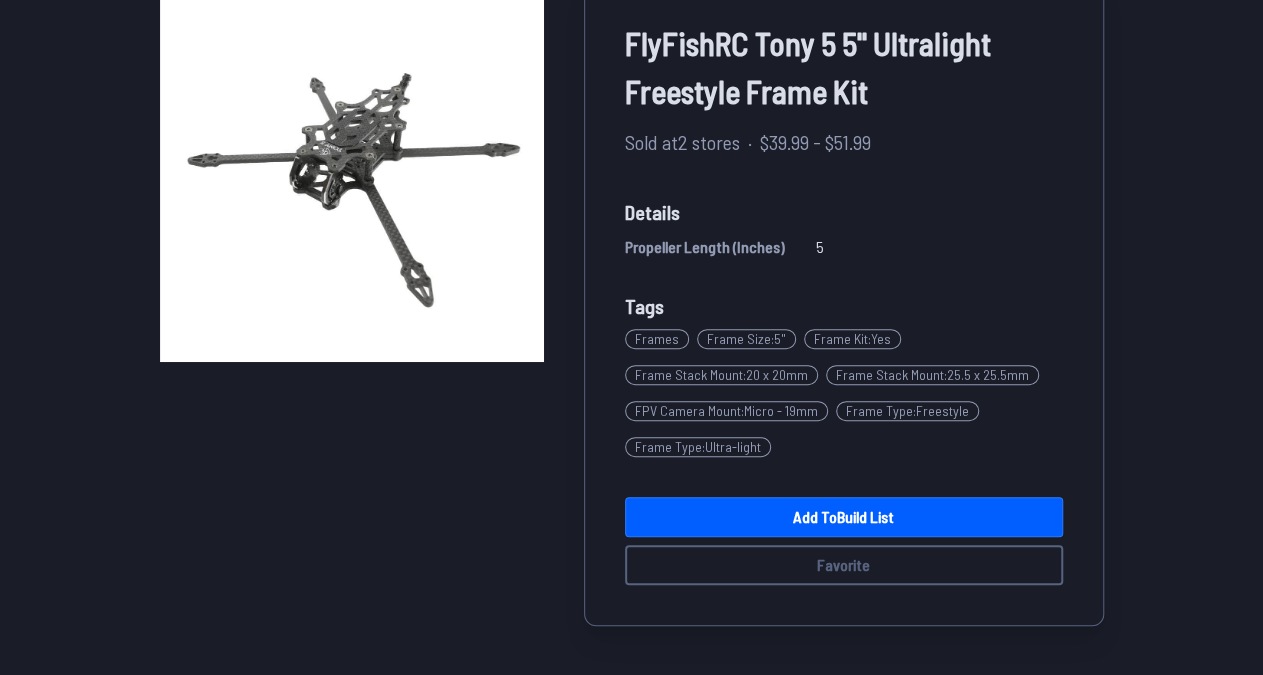 scroll, scrollTop: 0, scrollLeft: 0, axis: both 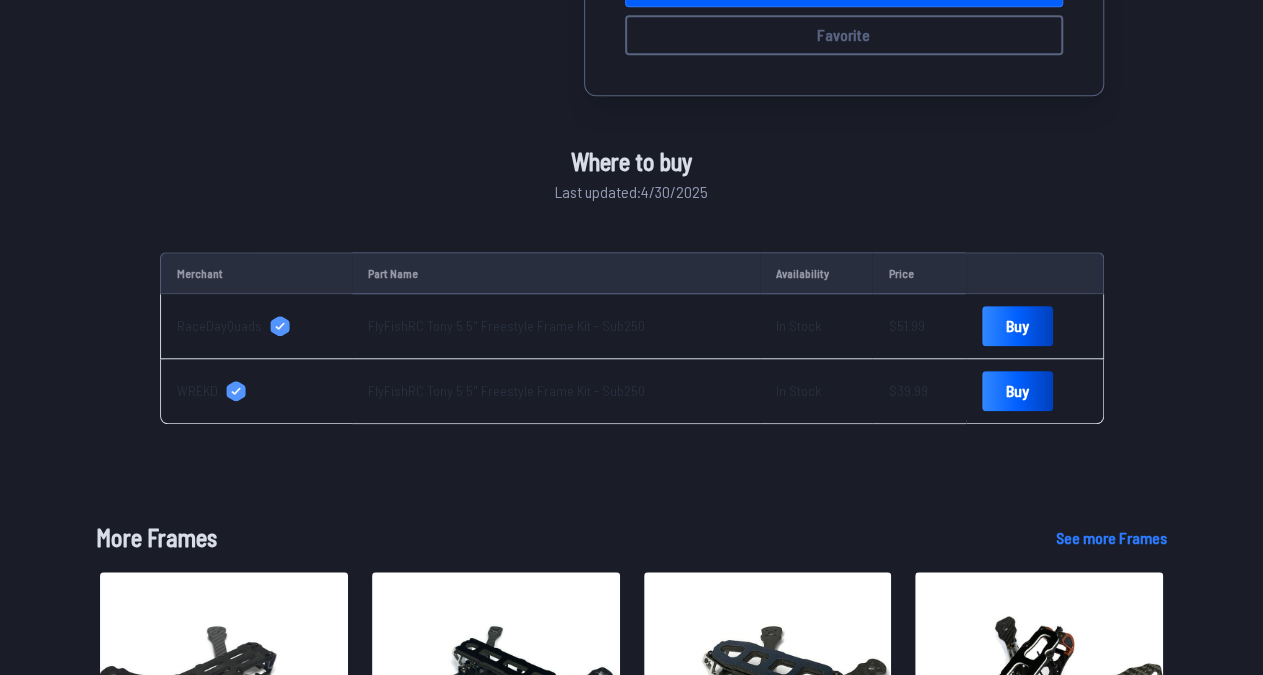 select on "*********" 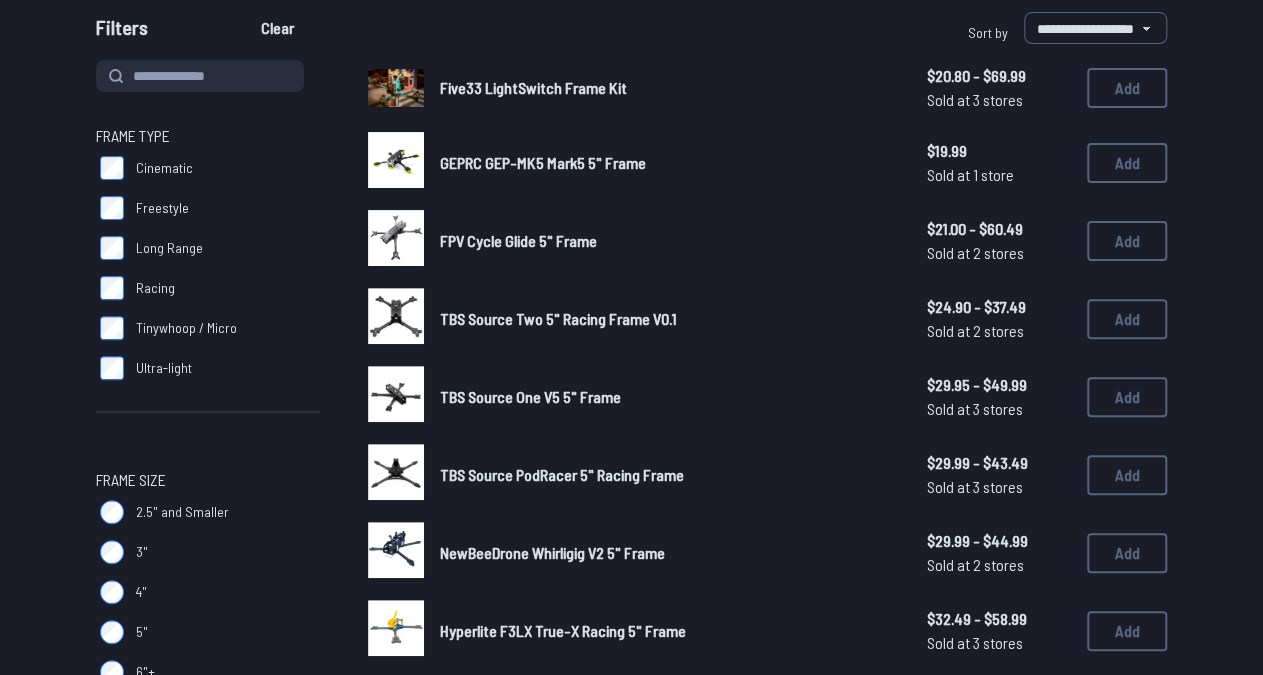 scroll, scrollTop: 198, scrollLeft: 0, axis: vertical 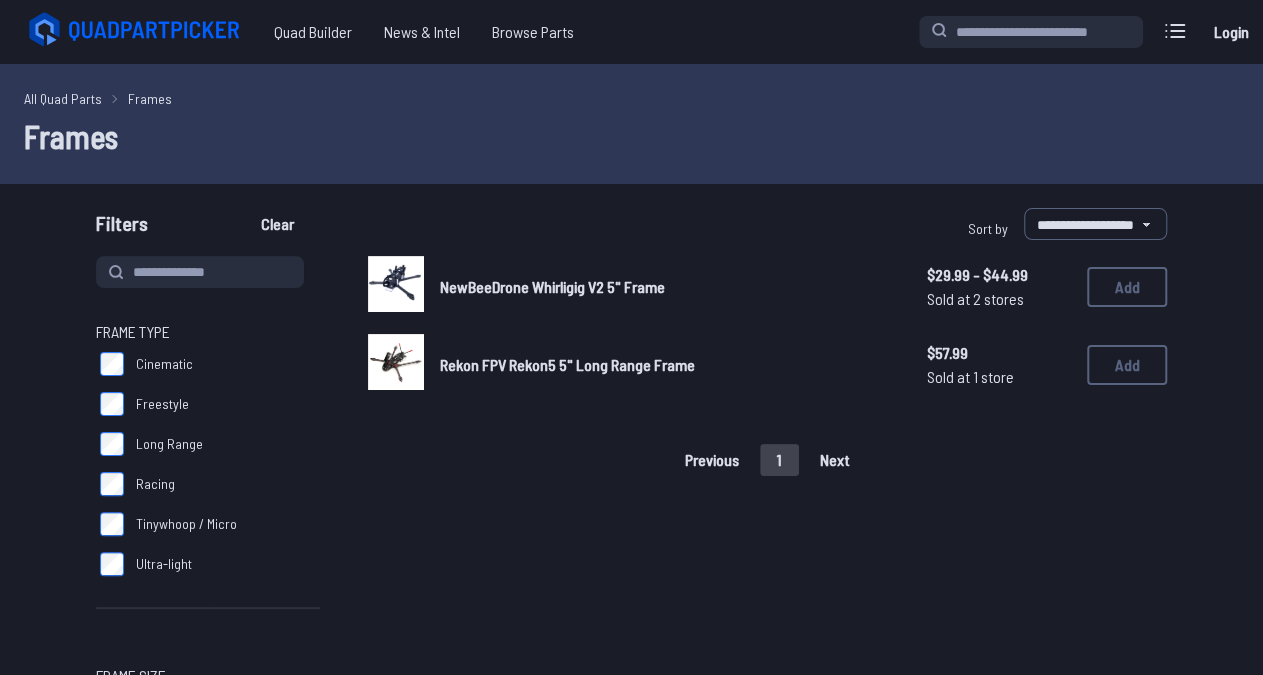click on "Rekon FPV Rekon5 5" Long Range Frame" at bounding box center (567, 364) 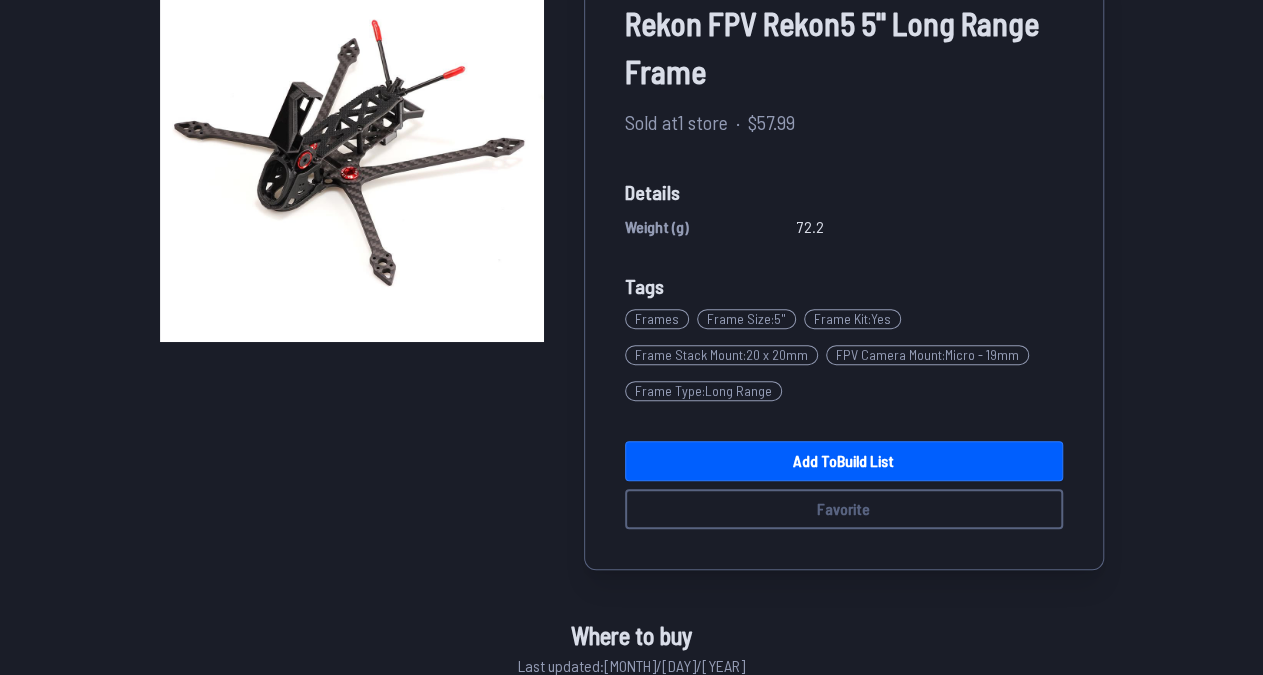 scroll, scrollTop: 0, scrollLeft: 0, axis: both 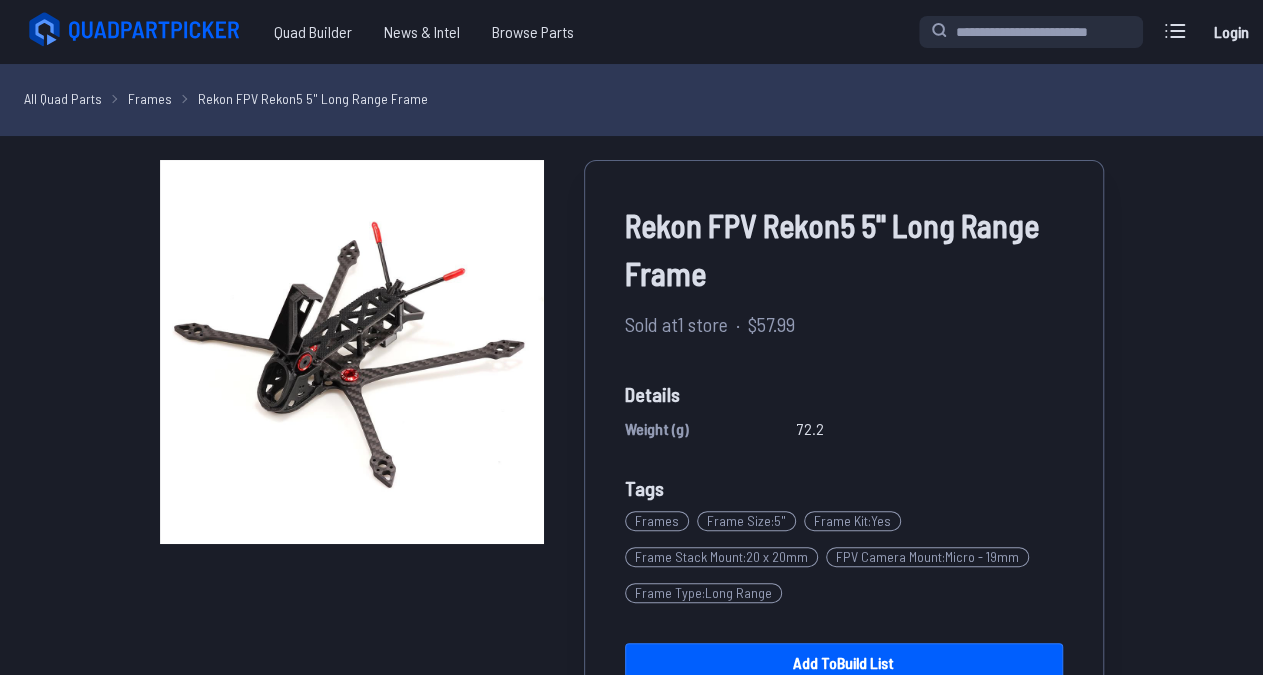 select on "*********" 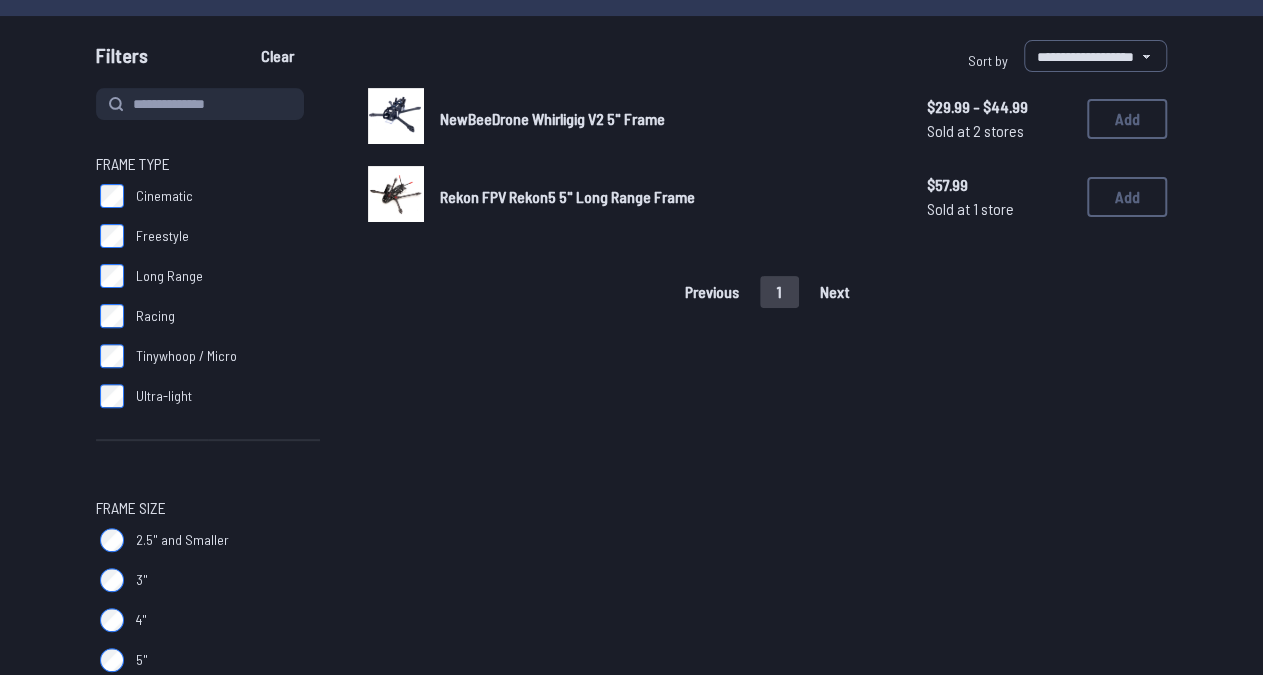 scroll, scrollTop: 168, scrollLeft: 0, axis: vertical 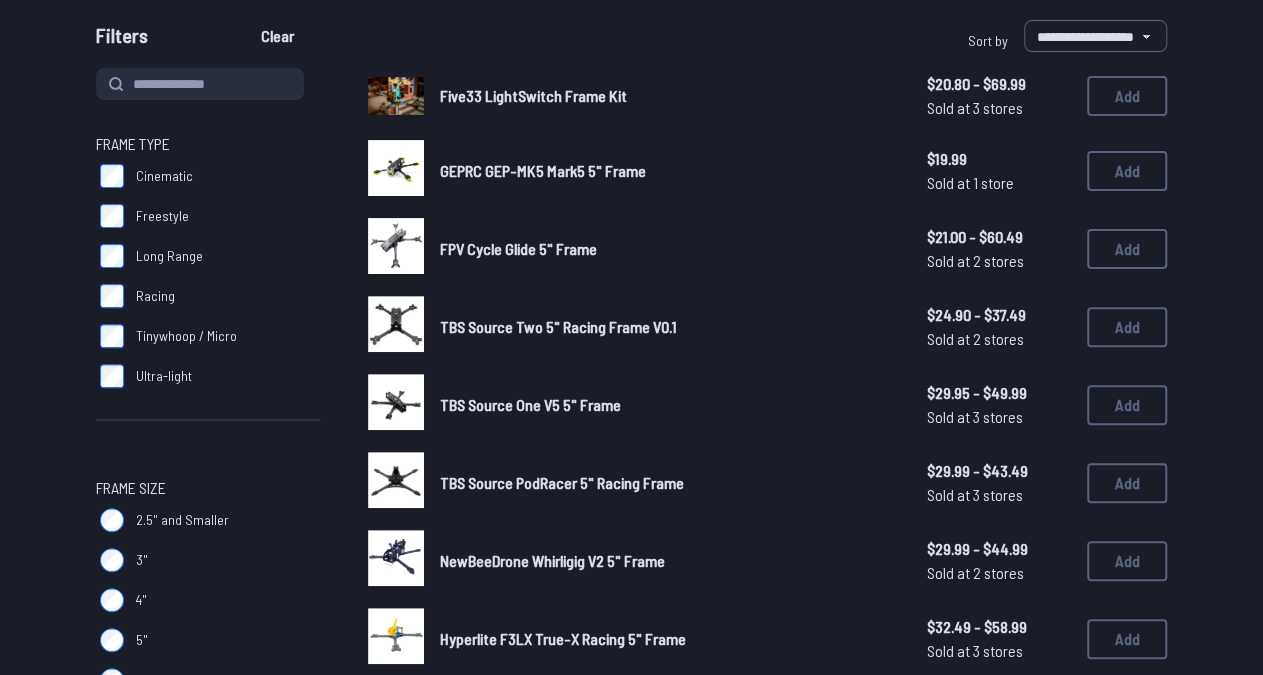 click on "GEPRC GEP-MK5 Mark5 5" Frame" at bounding box center [543, 170] 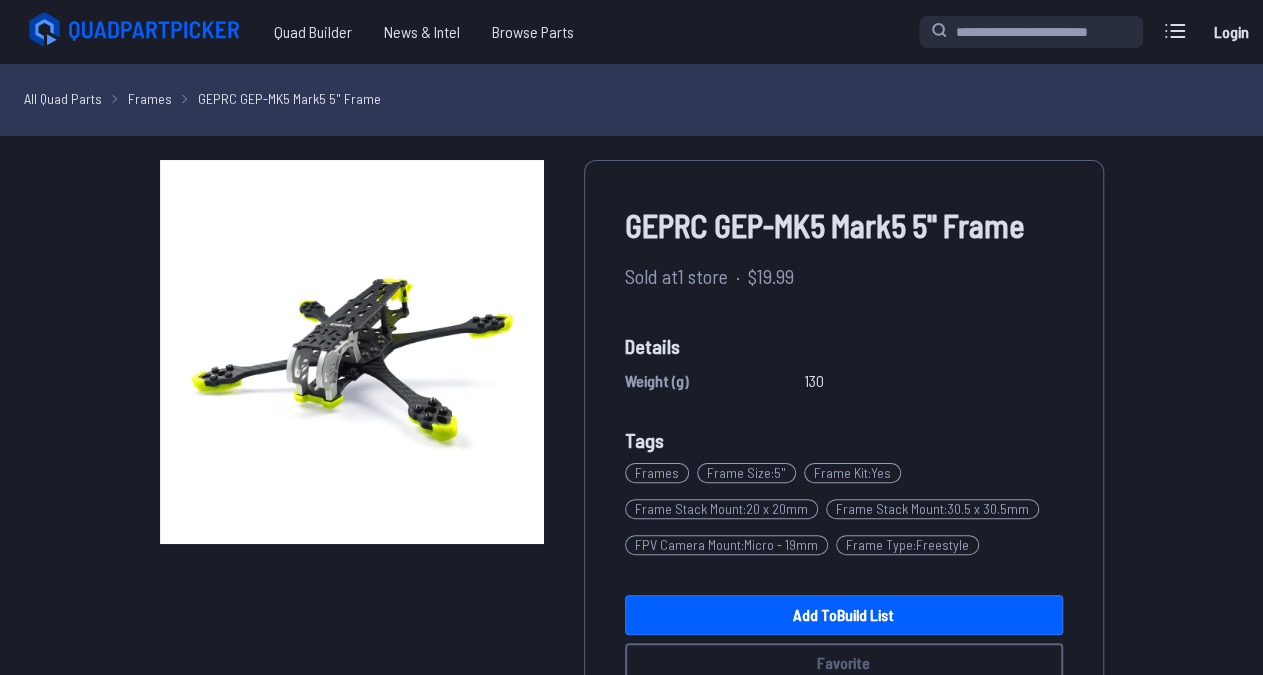 scroll, scrollTop: 269, scrollLeft: 0, axis: vertical 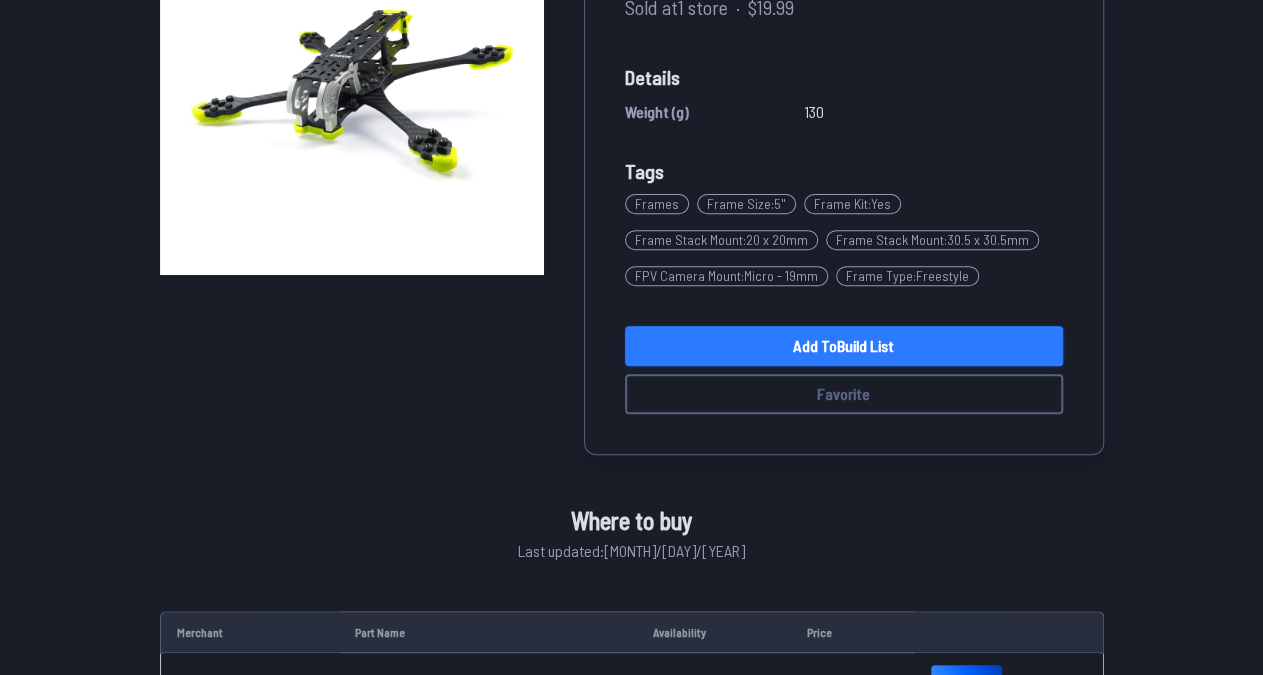 click on "Add to  Build List" at bounding box center [844, 346] 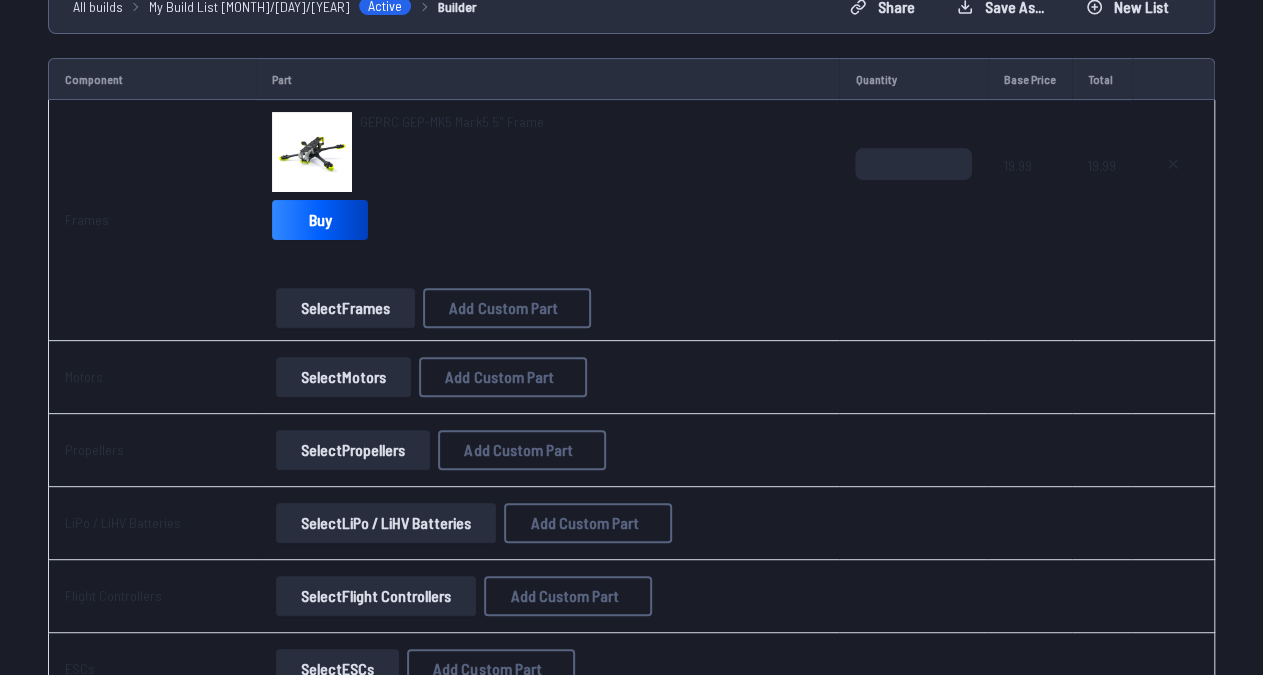 scroll, scrollTop: 206, scrollLeft: 0, axis: vertical 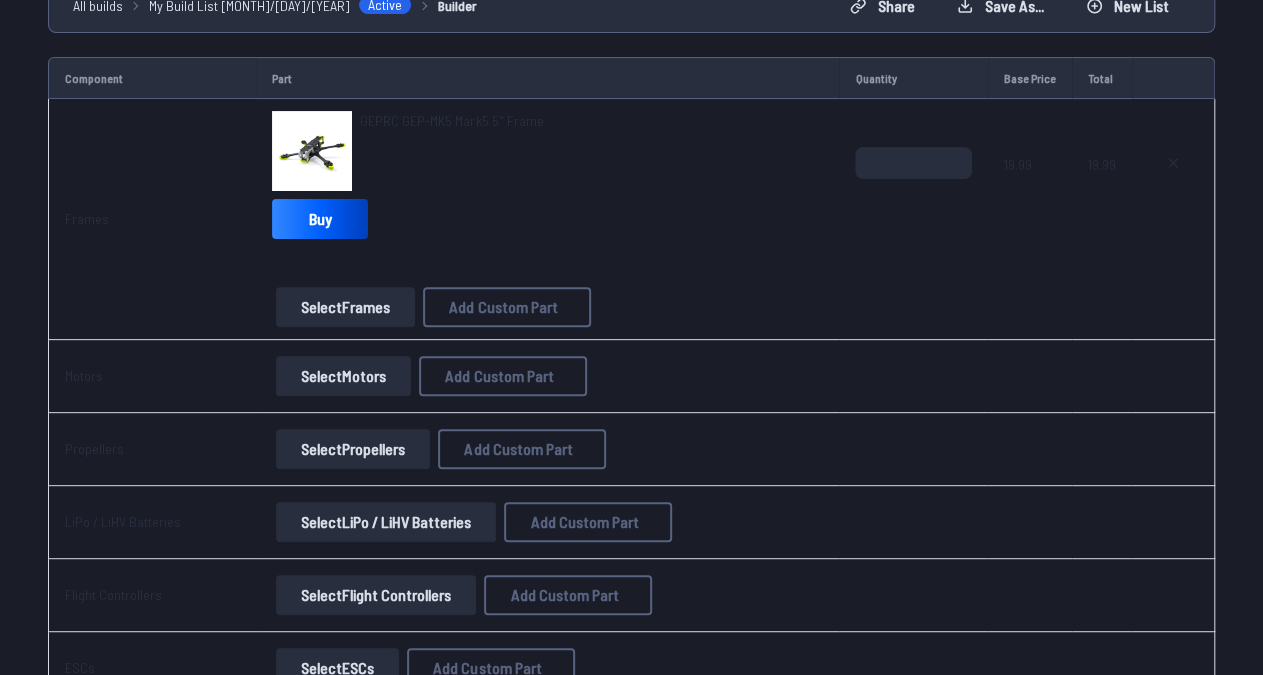 click on "Select  Motors" at bounding box center [343, 376] 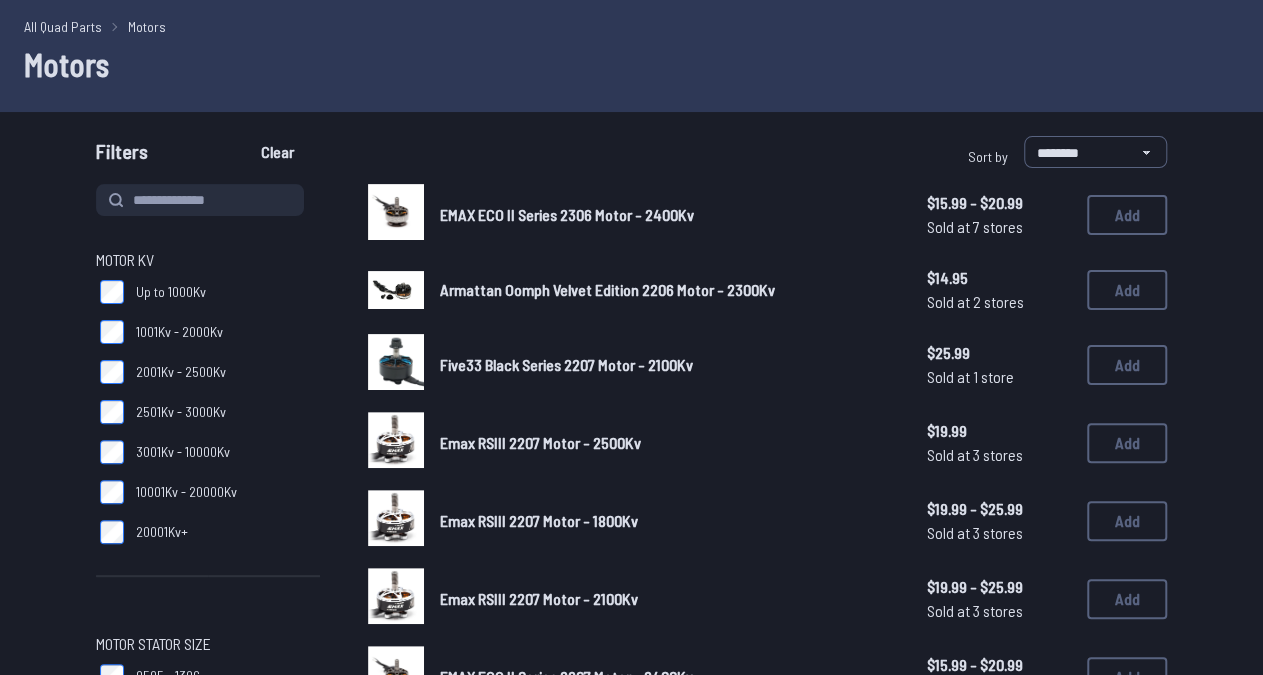 scroll, scrollTop: 80, scrollLeft: 0, axis: vertical 